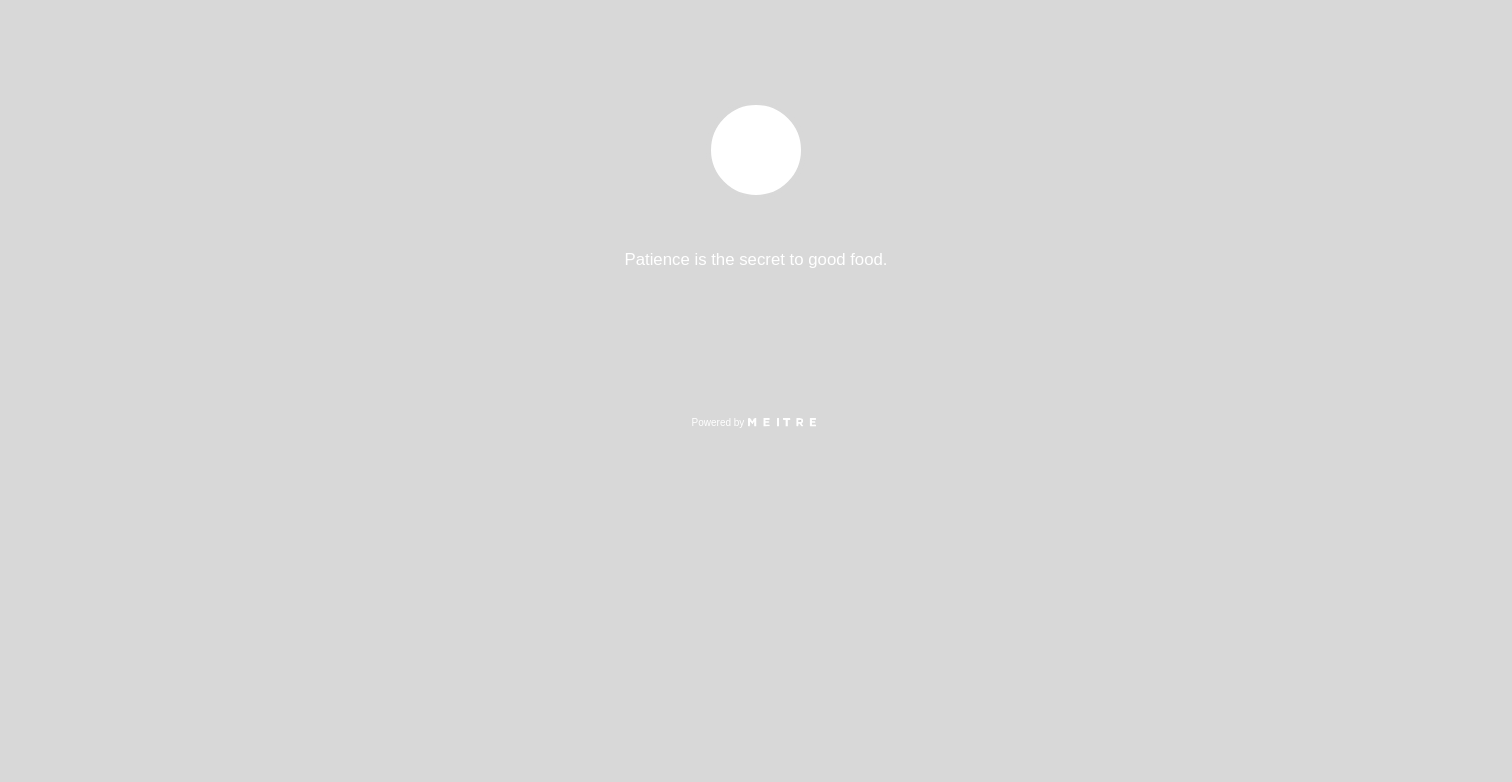 select on "pt" 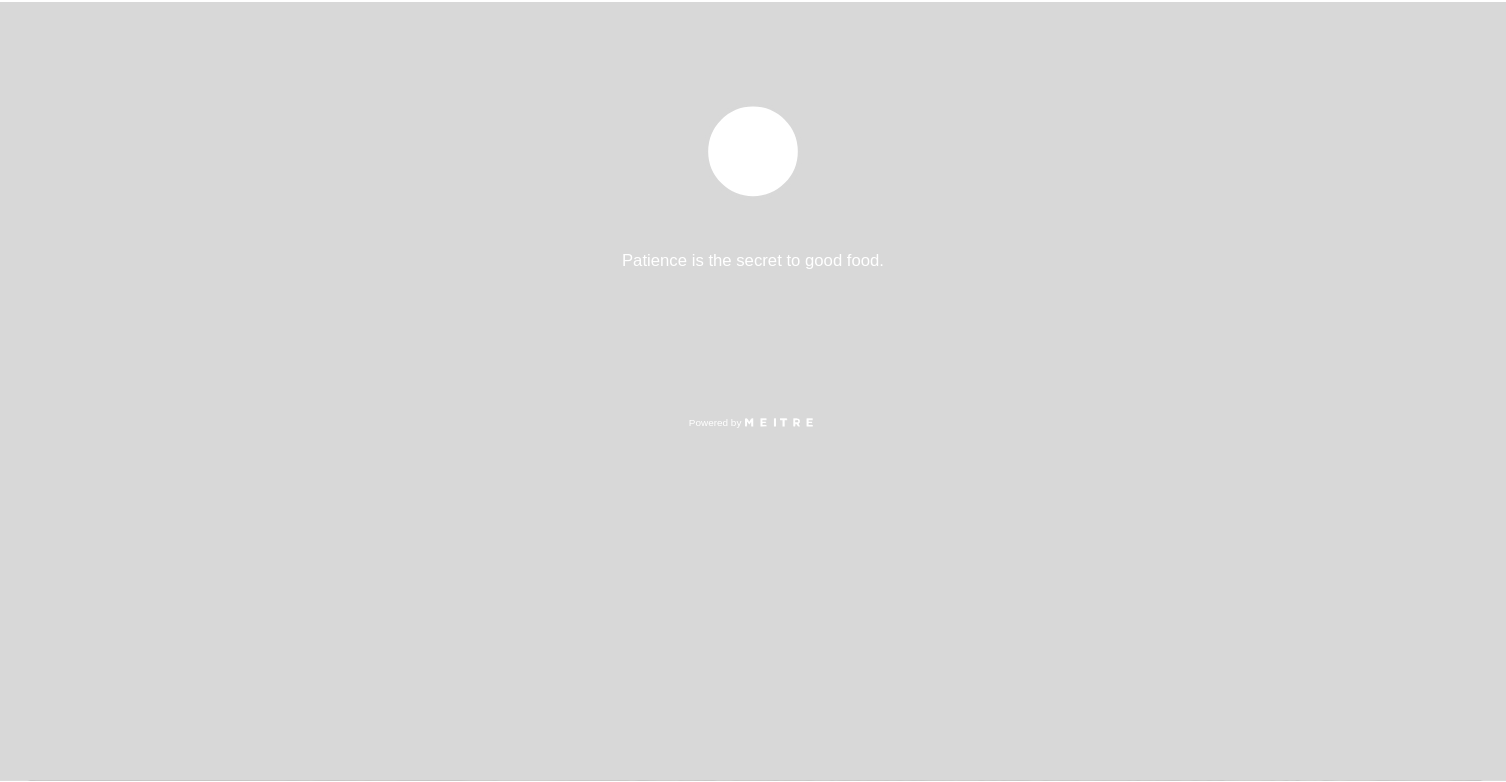 scroll, scrollTop: 0, scrollLeft: 0, axis: both 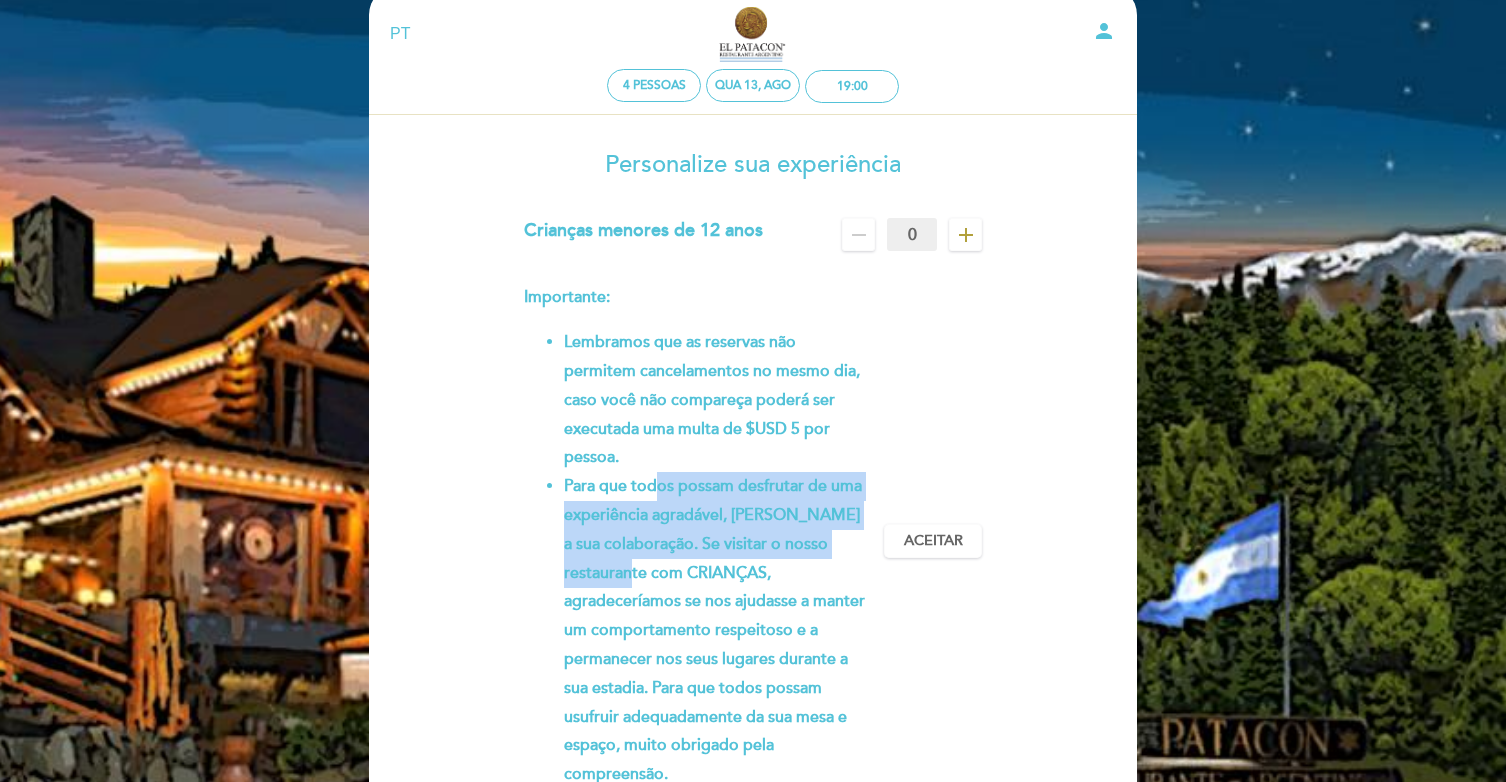 drag, startPoint x: 657, startPoint y: 490, endPoint x: 683, endPoint y: 581, distance: 94.641426 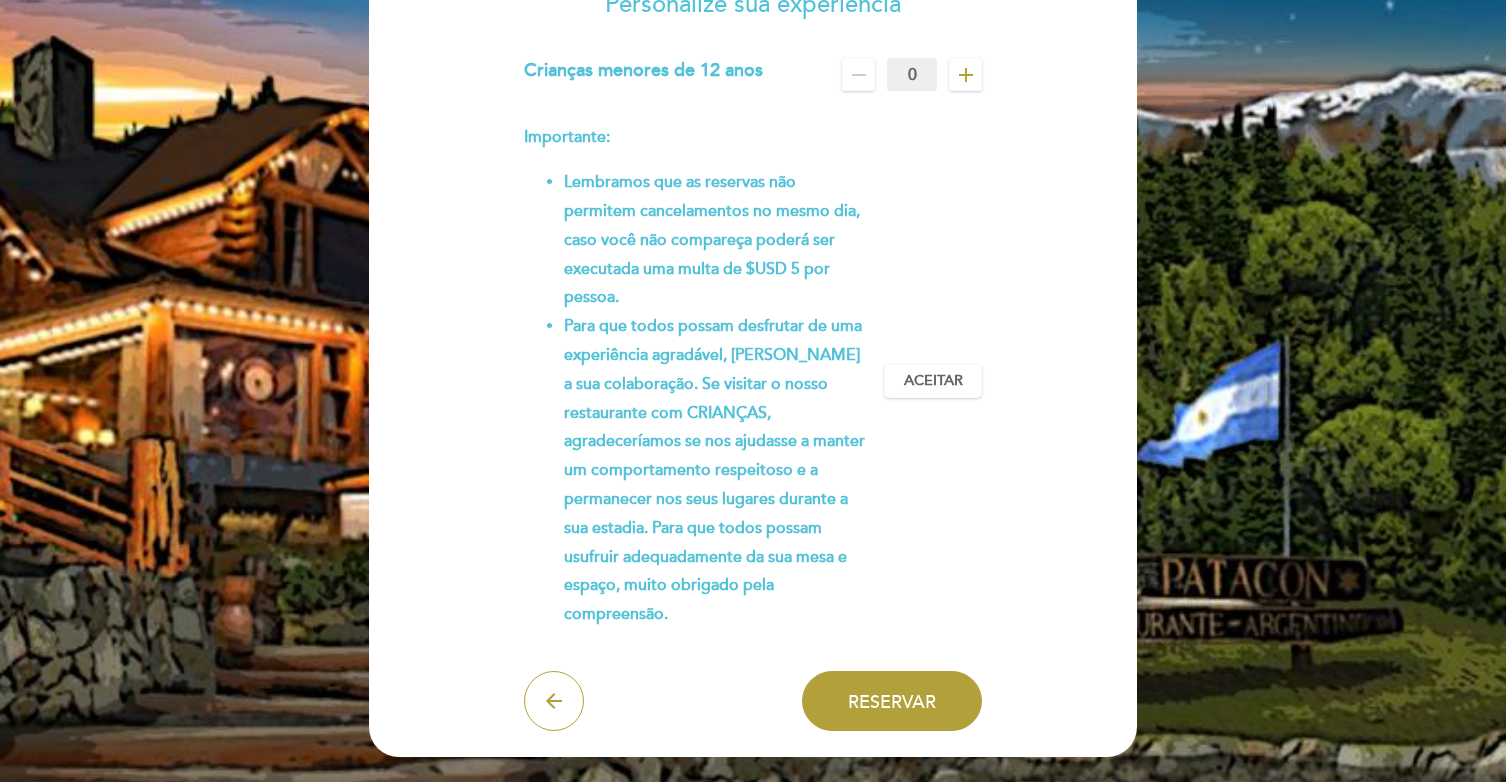 scroll, scrollTop: 208, scrollLeft: 0, axis: vertical 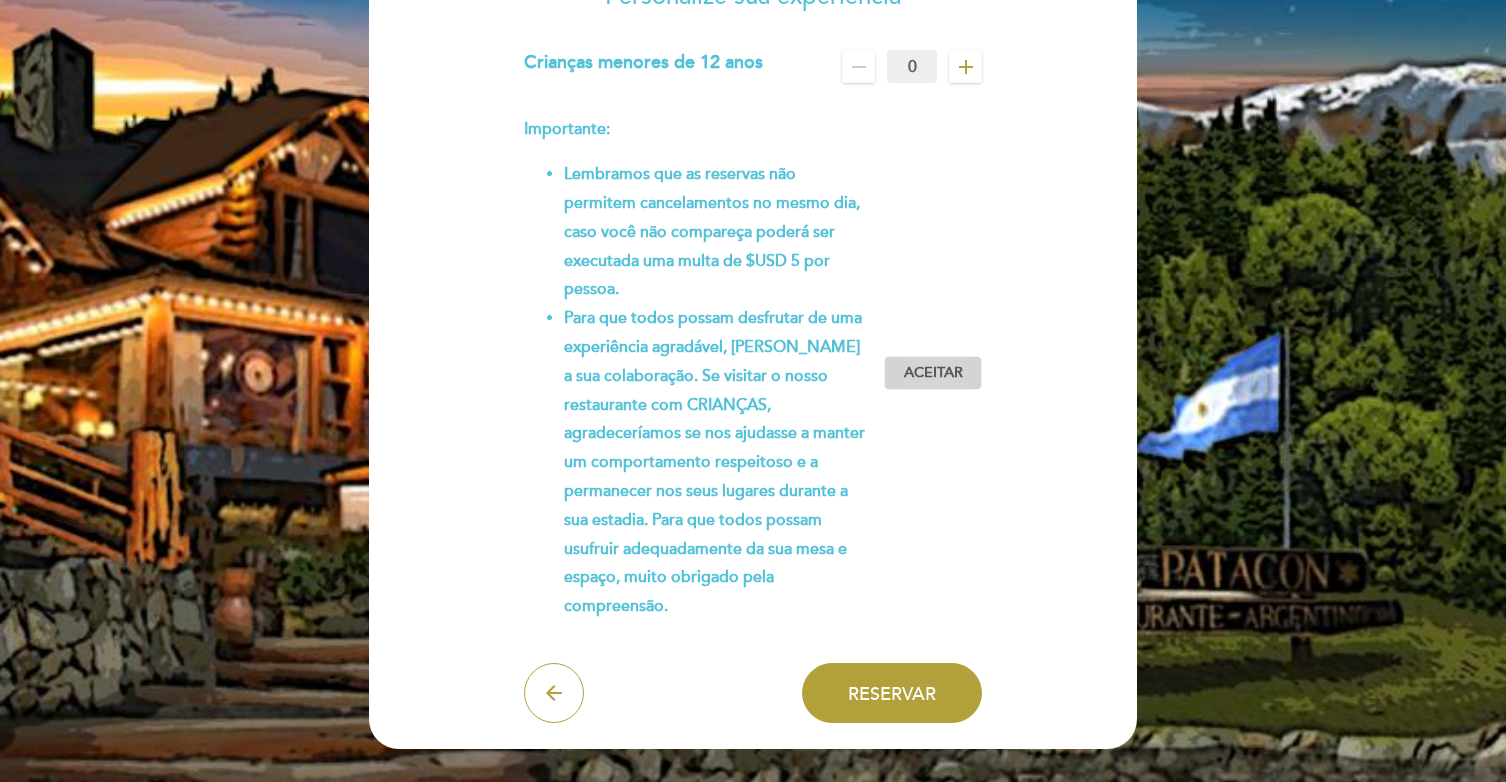 click on "Aceitar" at bounding box center (933, 373) 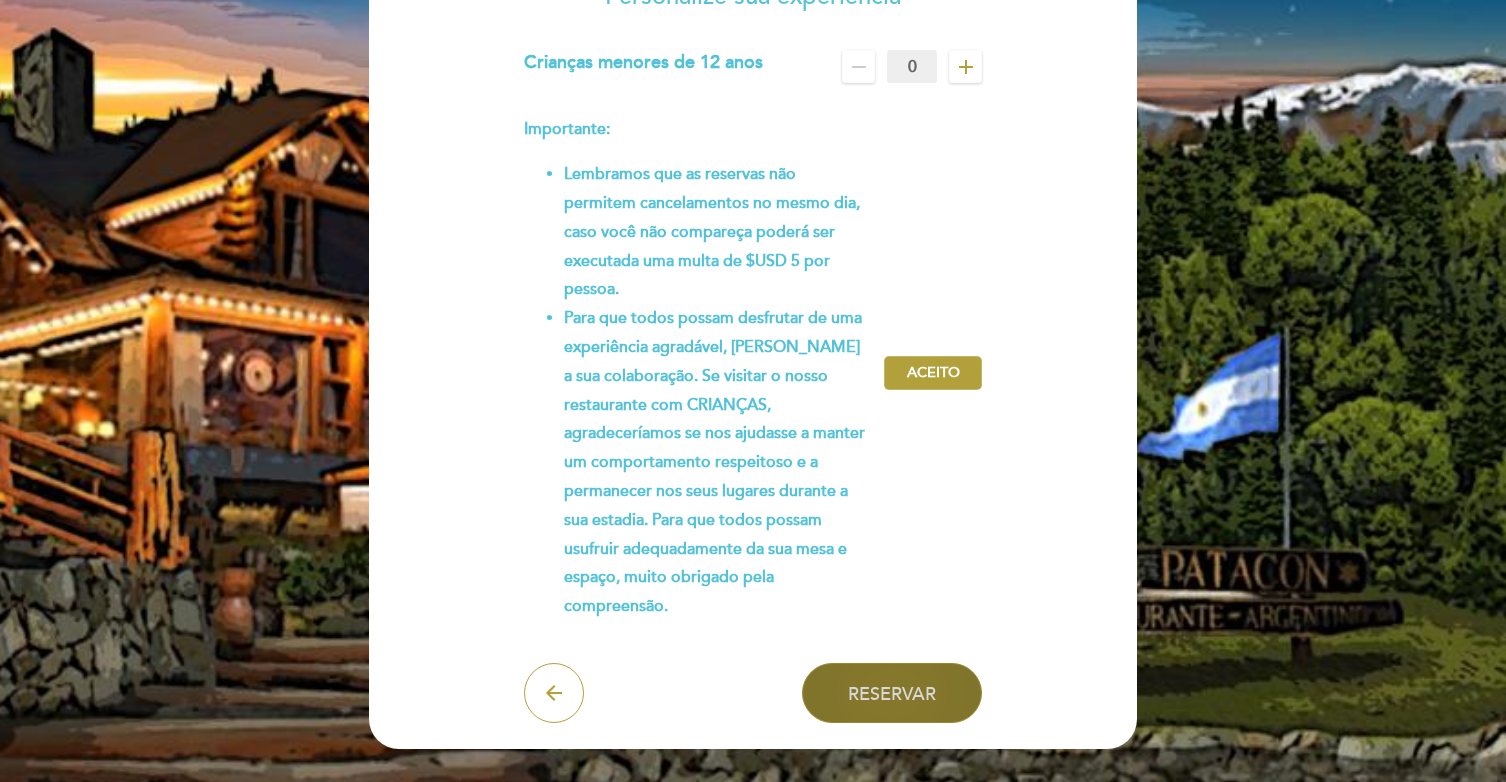 click on "Reservar" at bounding box center (892, 693) 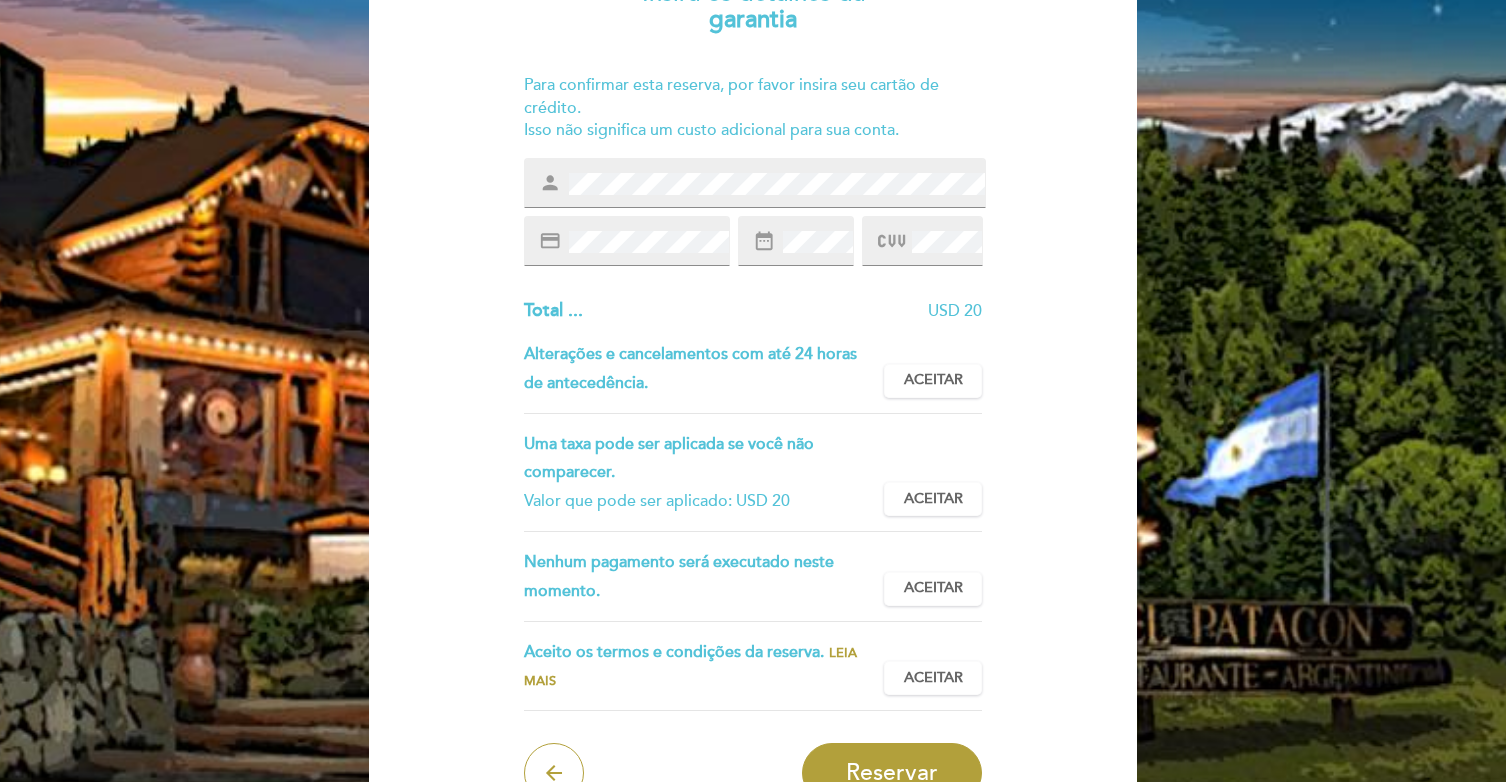 scroll, scrollTop: 212, scrollLeft: 0, axis: vertical 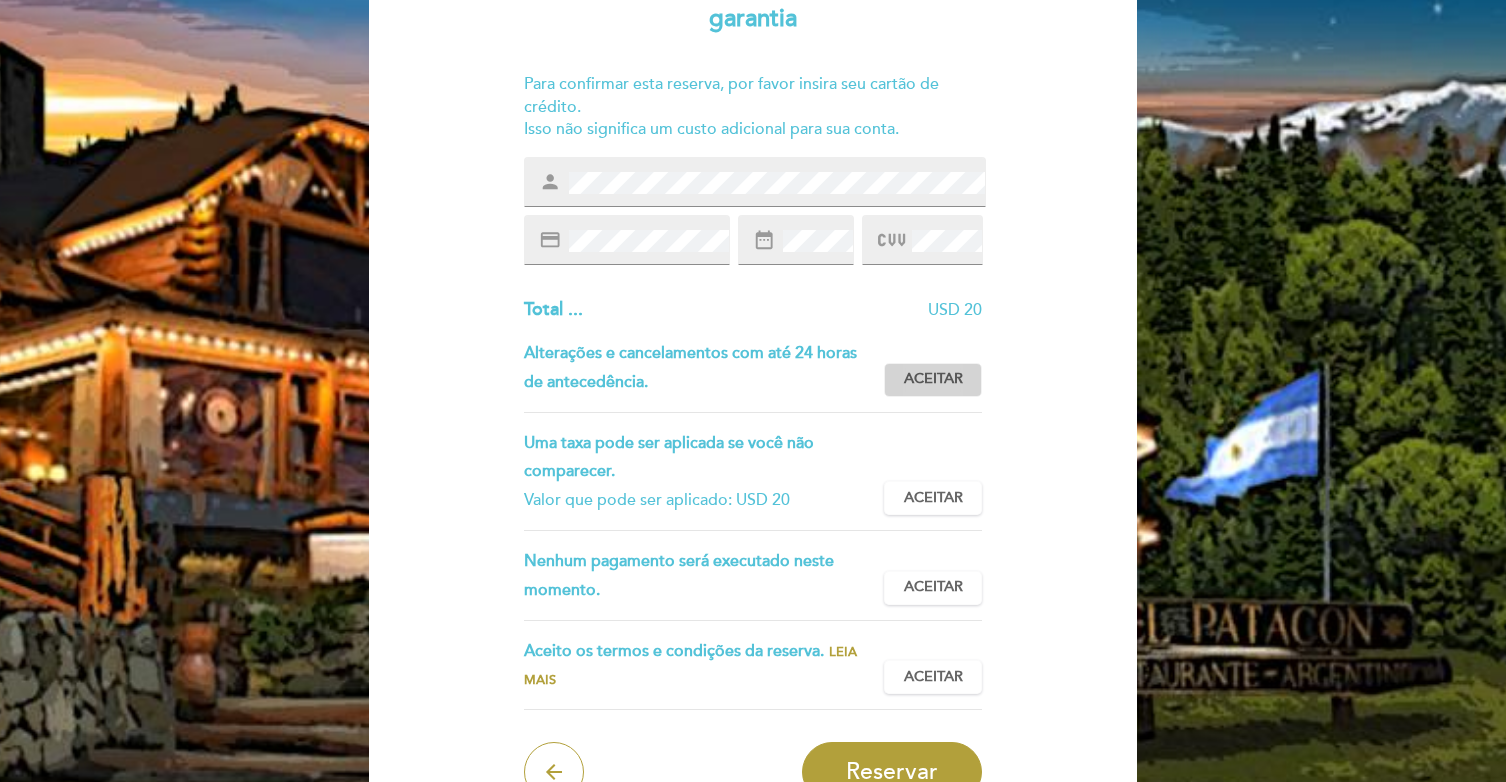 click on "Aceitar" at bounding box center [933, 379] 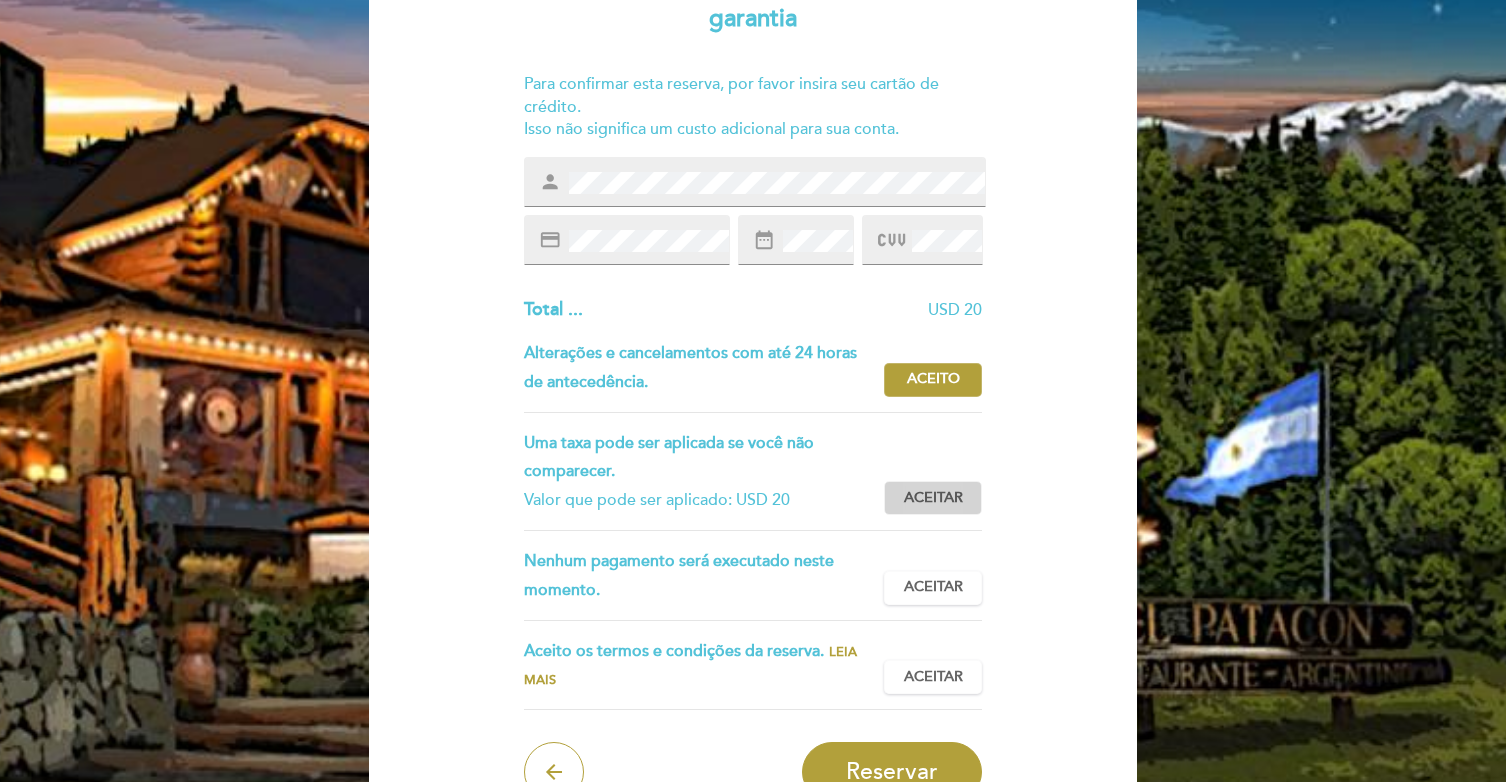 click on "Aceitar
Aceito" at bounding box center (933, 498) 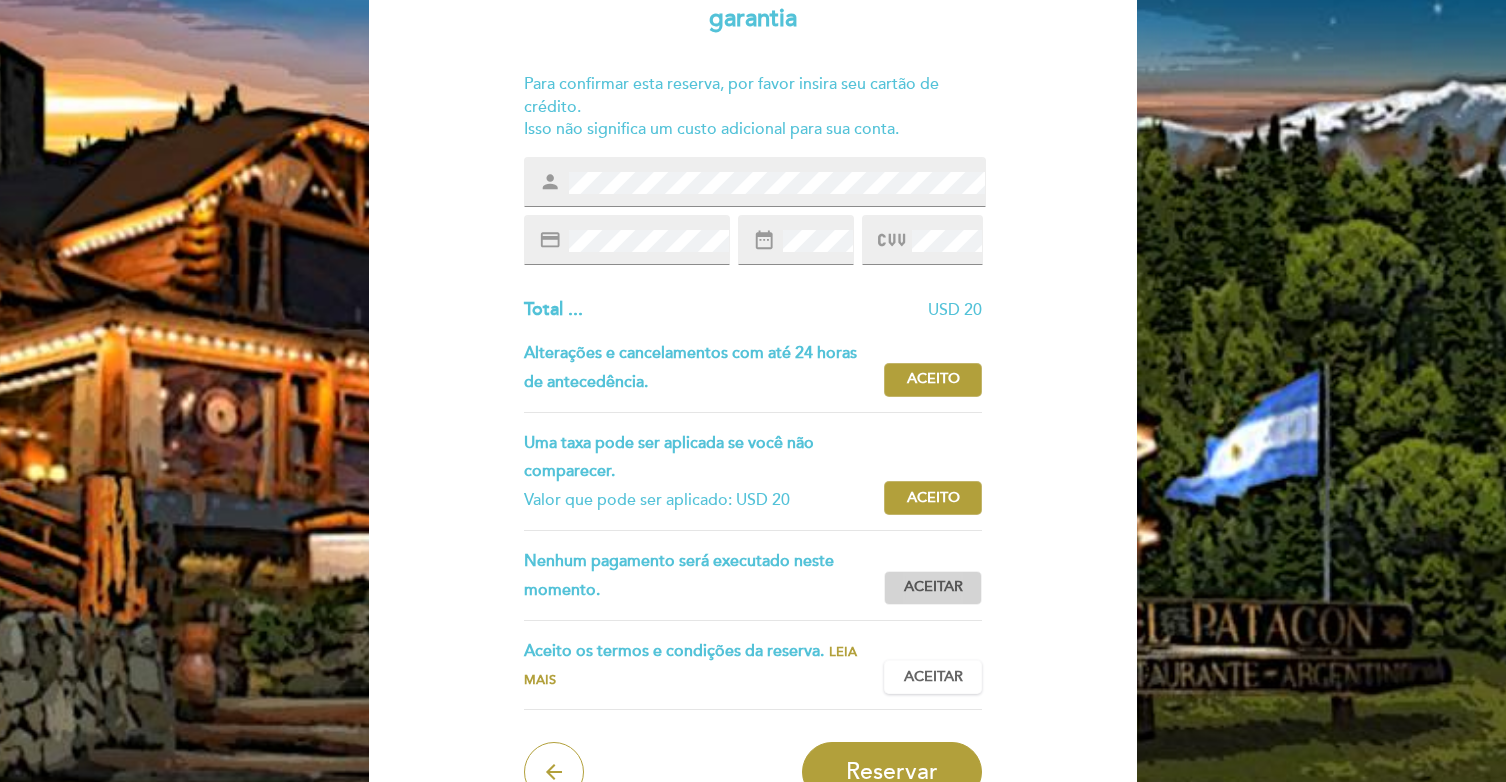 click on "Aceitar
Aceito" at bounding box center [933, 588] 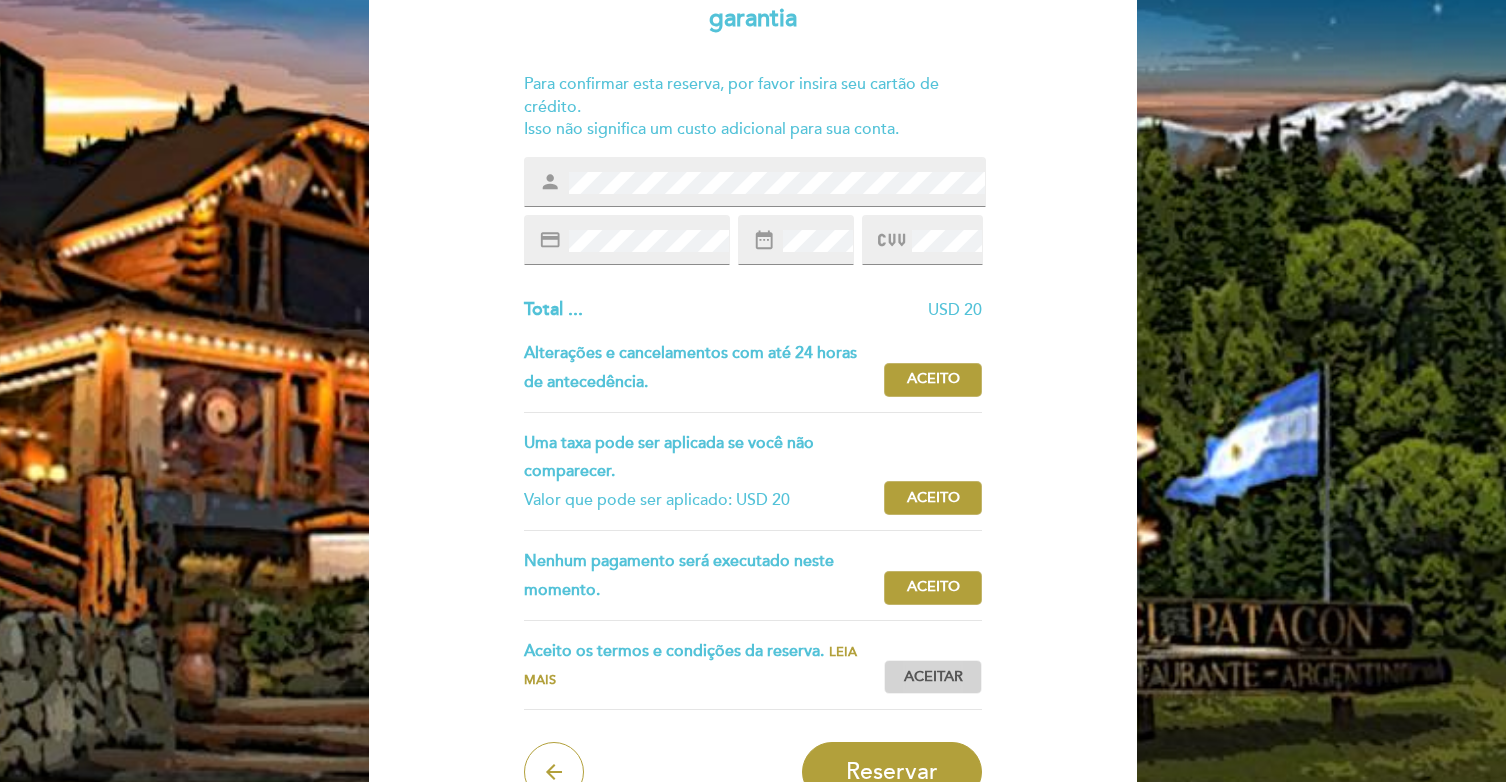 click on "Aceitar" at bounding box center (933, 677) 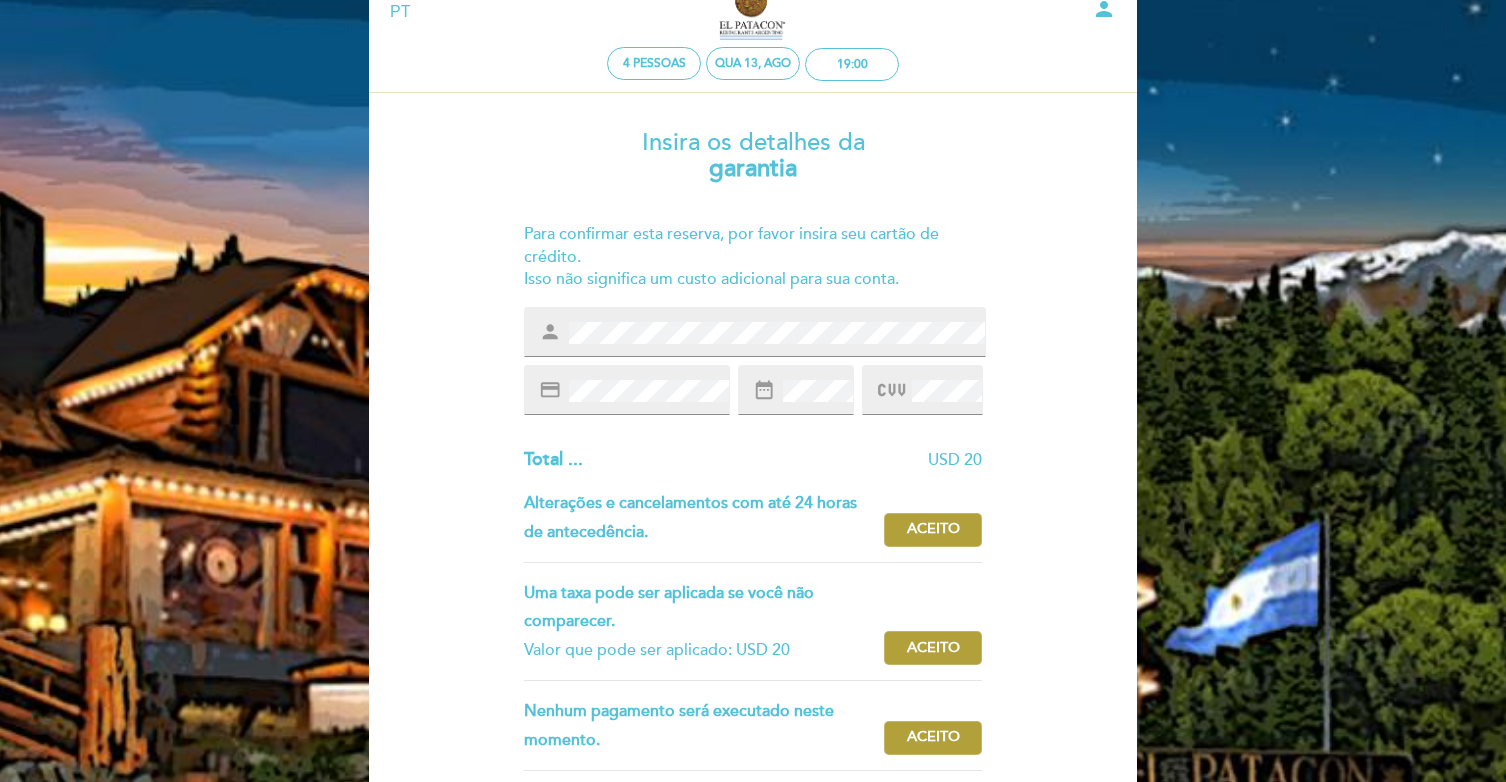 scroll, scrollTop: 0, scrollLeft: 0, axis: both 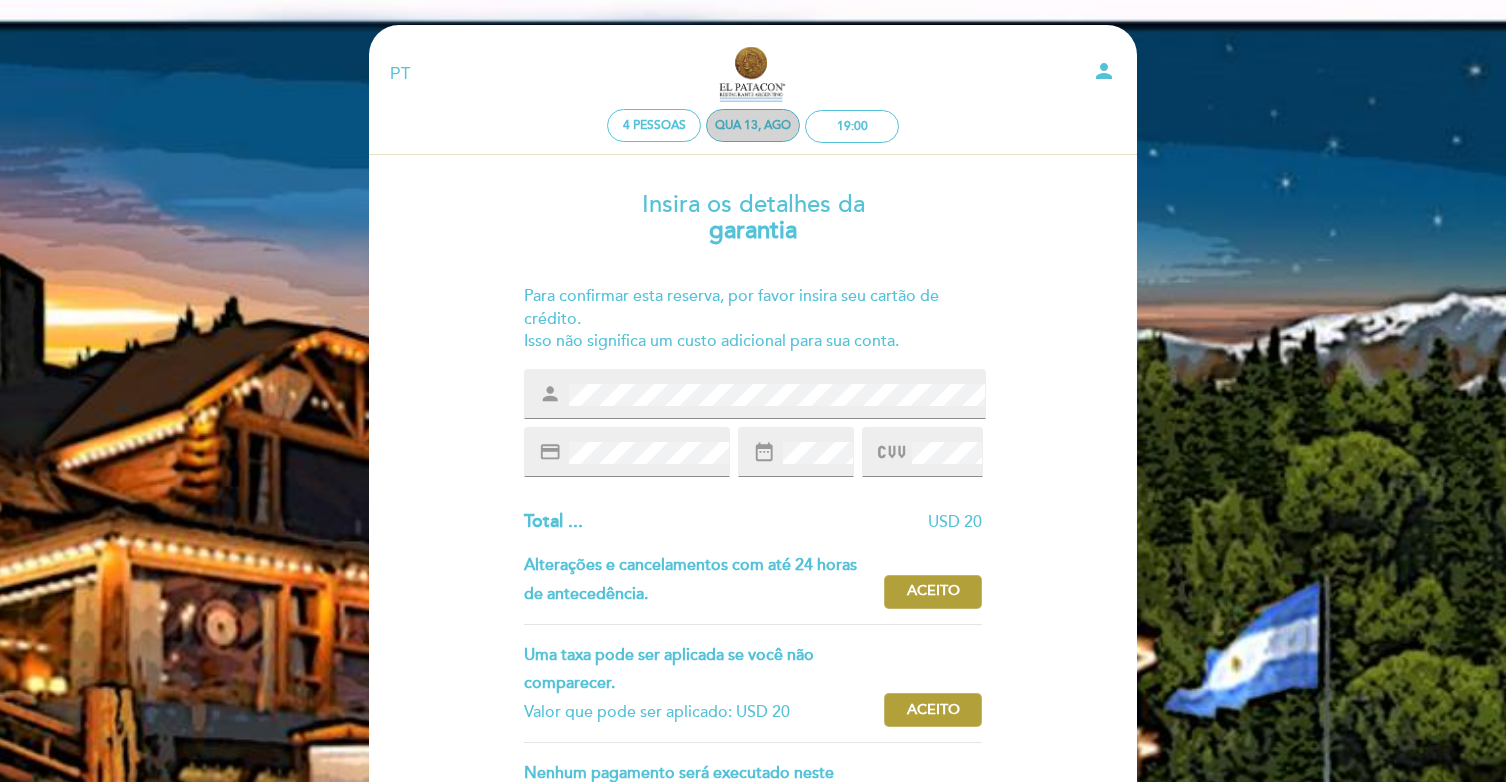 click on "Qua
13,
ago" at bounding box center (753, 125) 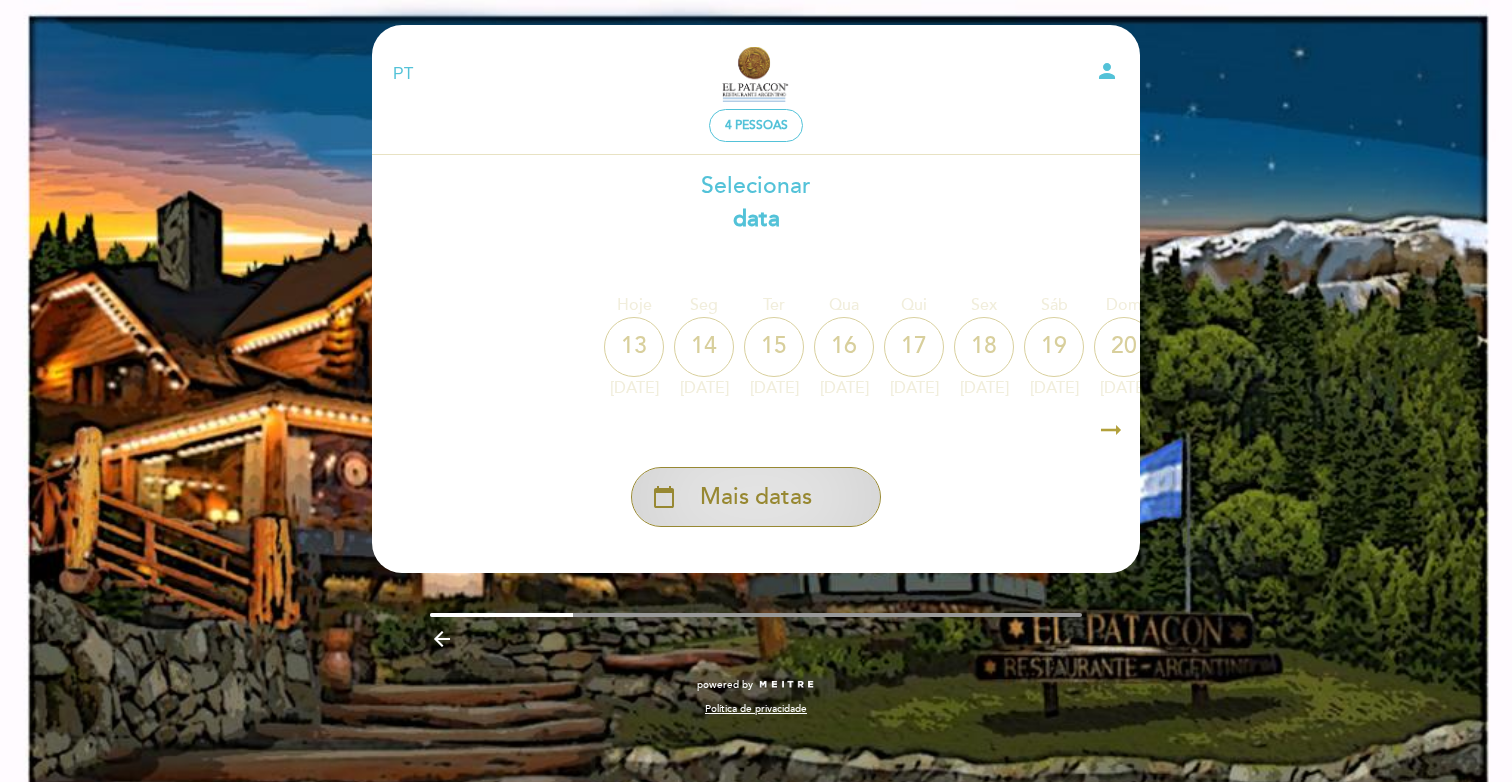 click on "Mais datas" at bounding box center (756, 497) 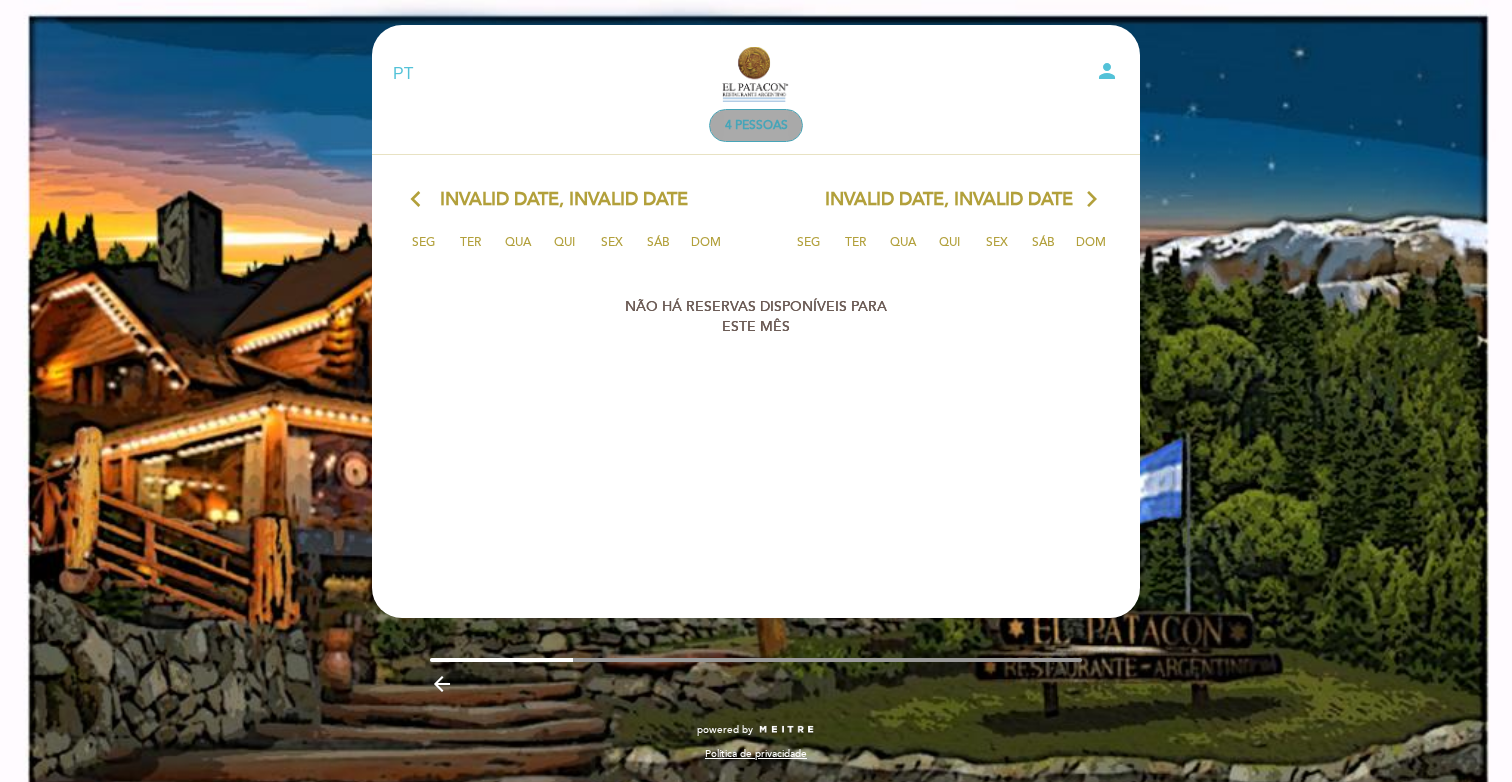 click on "4 pessoas" at bounding box center [756, 125] 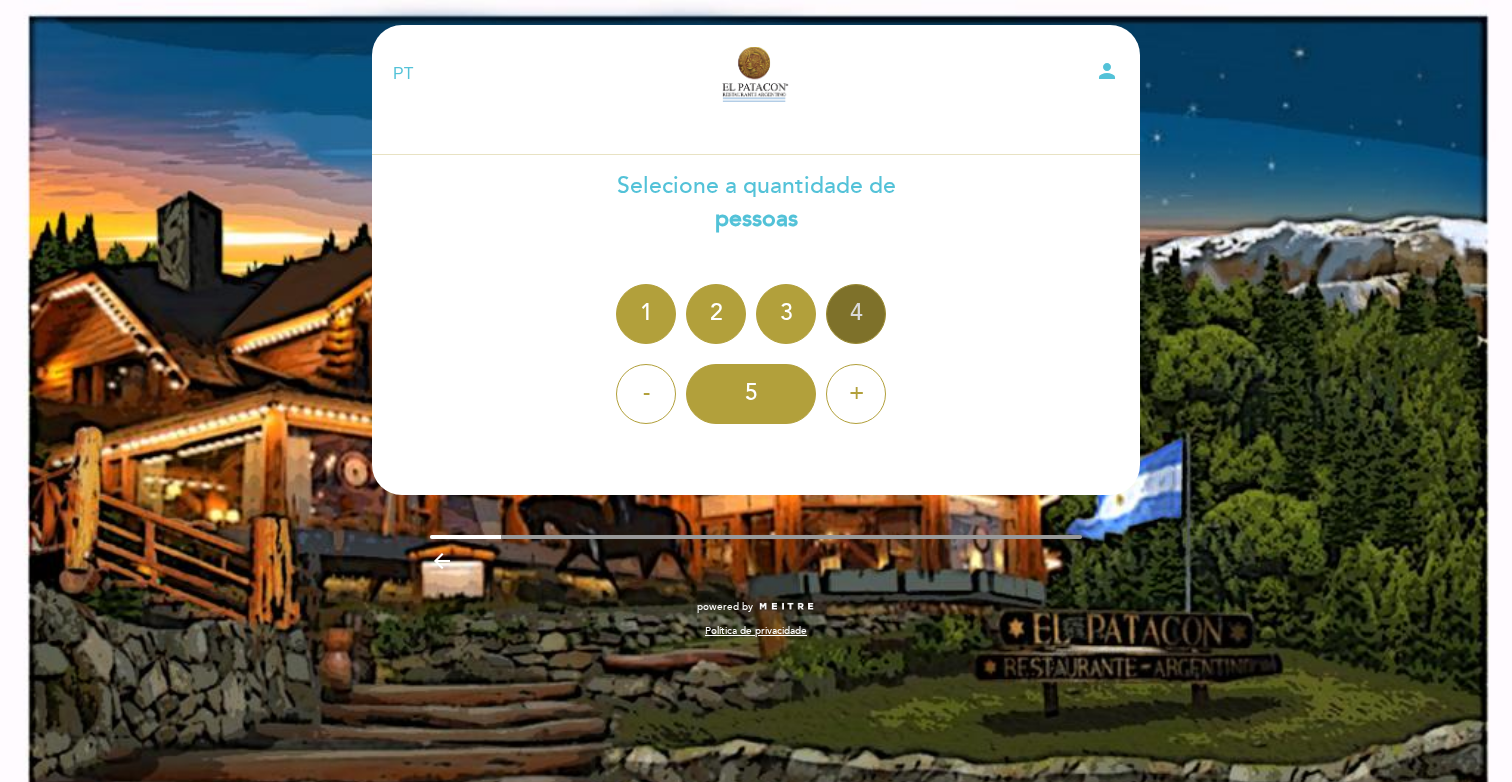 click on "4" at bounding box center (856, 314) 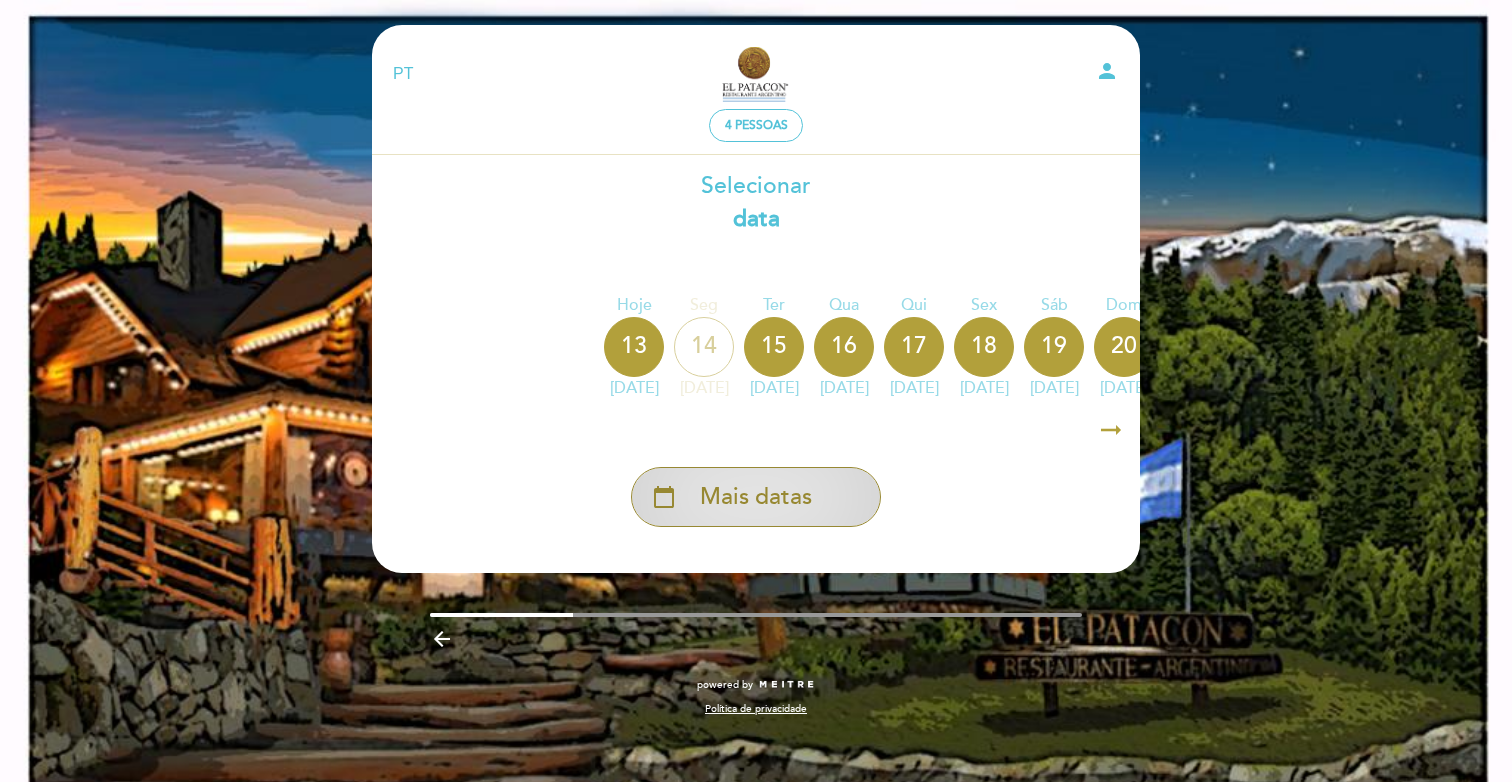 click on "Mais datas" at bounding box center (756, 497) 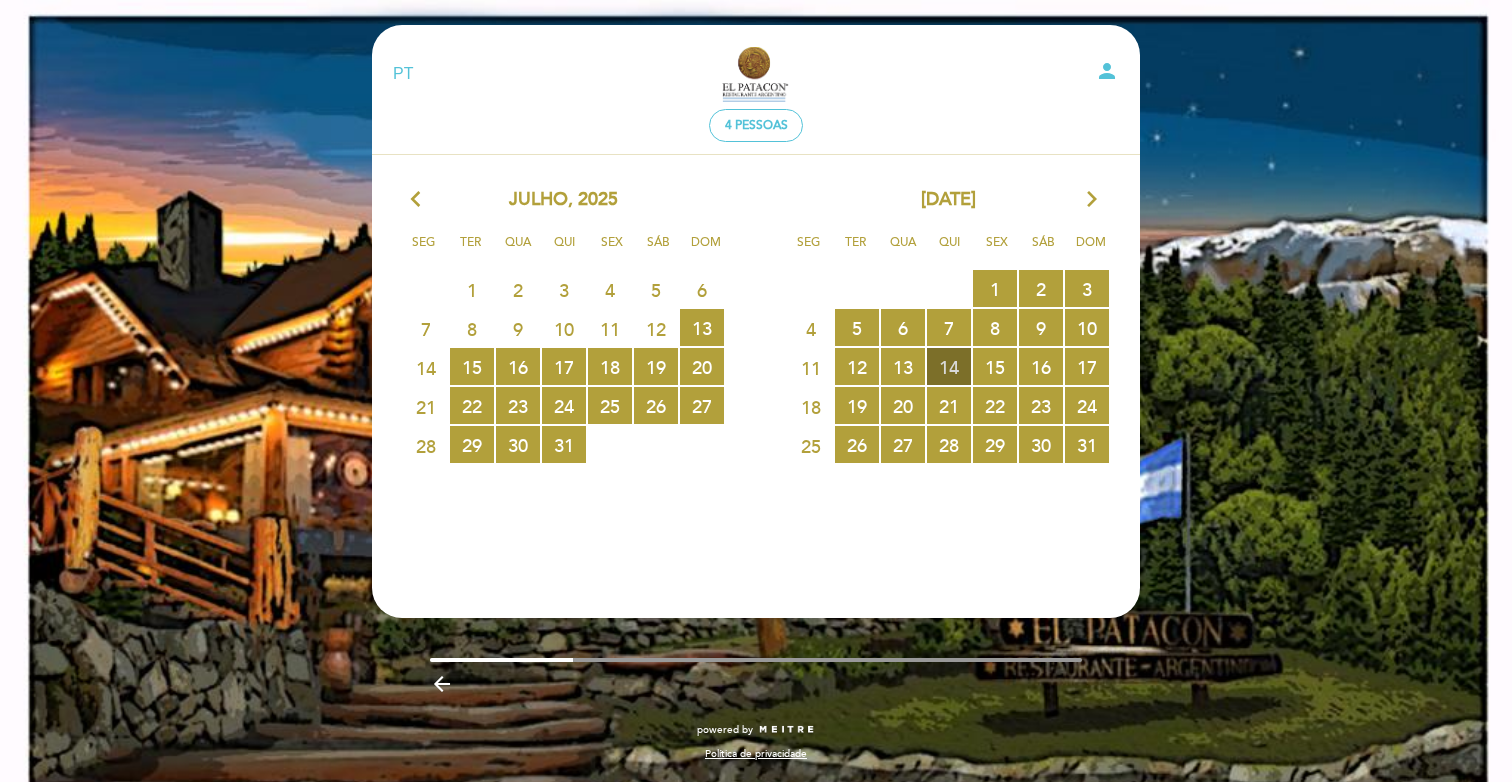 click on "14
RESERVAS DISPONÍVEIS" at bounding box center [949, 366] 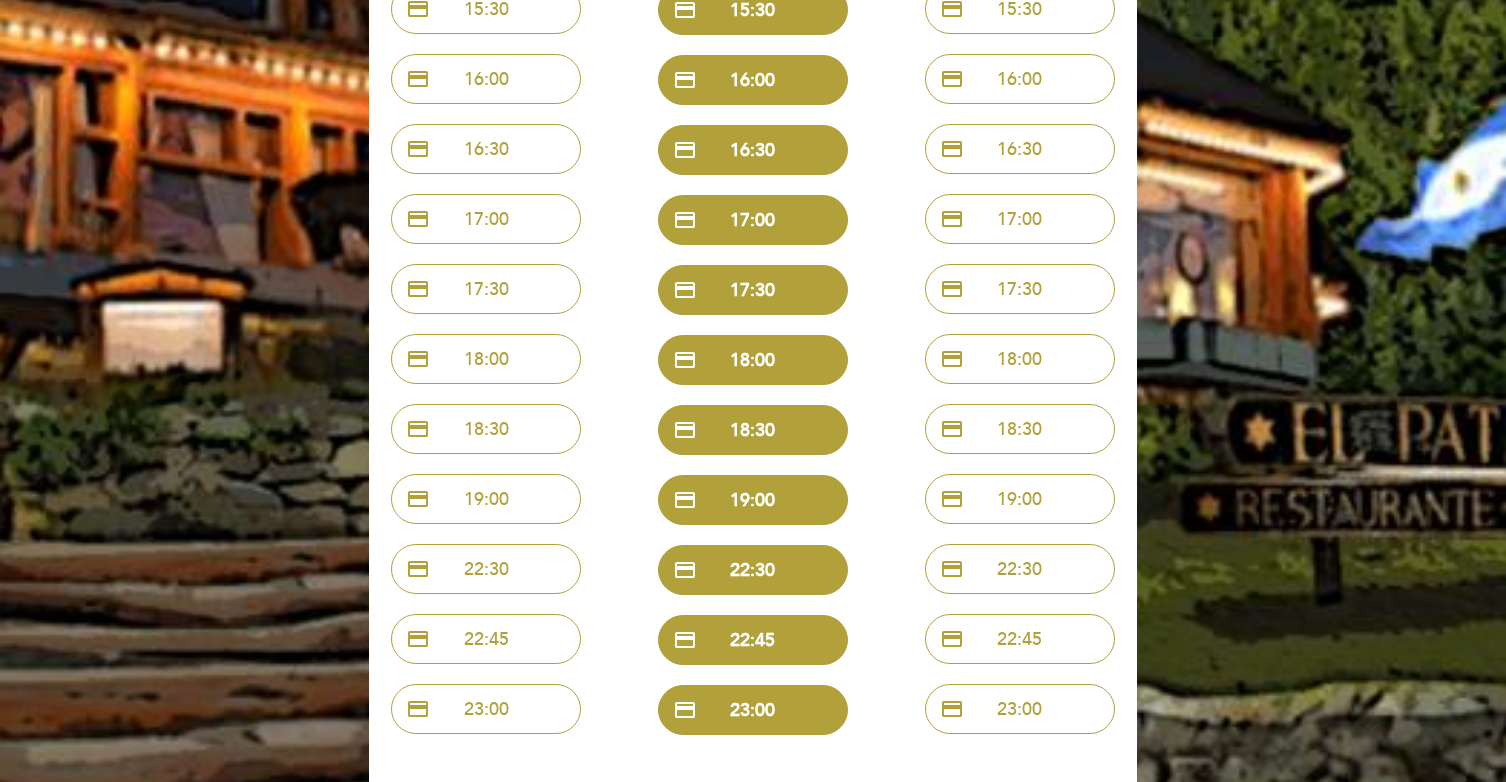 scroll, scrollTop: 800, scrollLeft: 0, axis: vertical 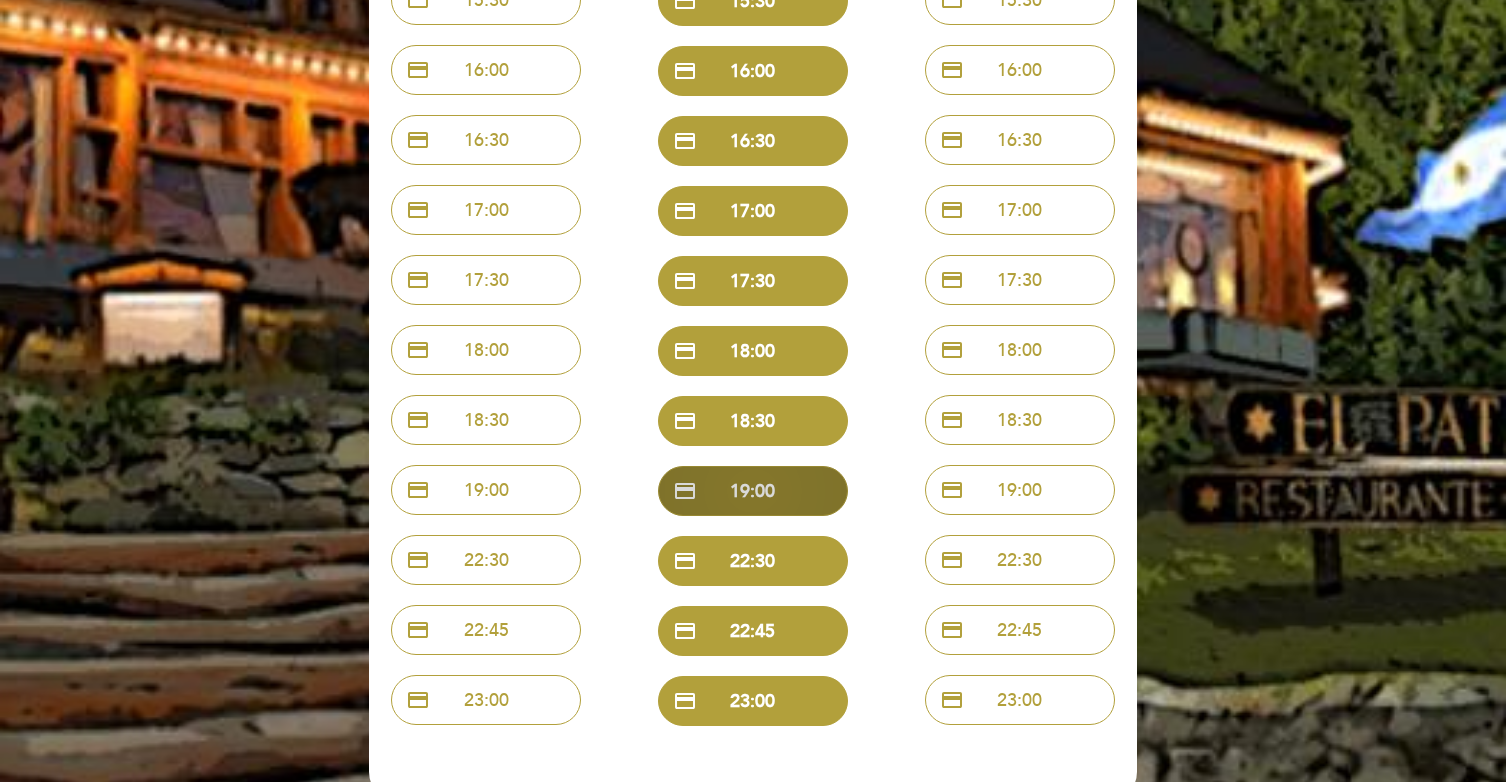click on "credit_card
19:00" at bounding box center [753, 491] 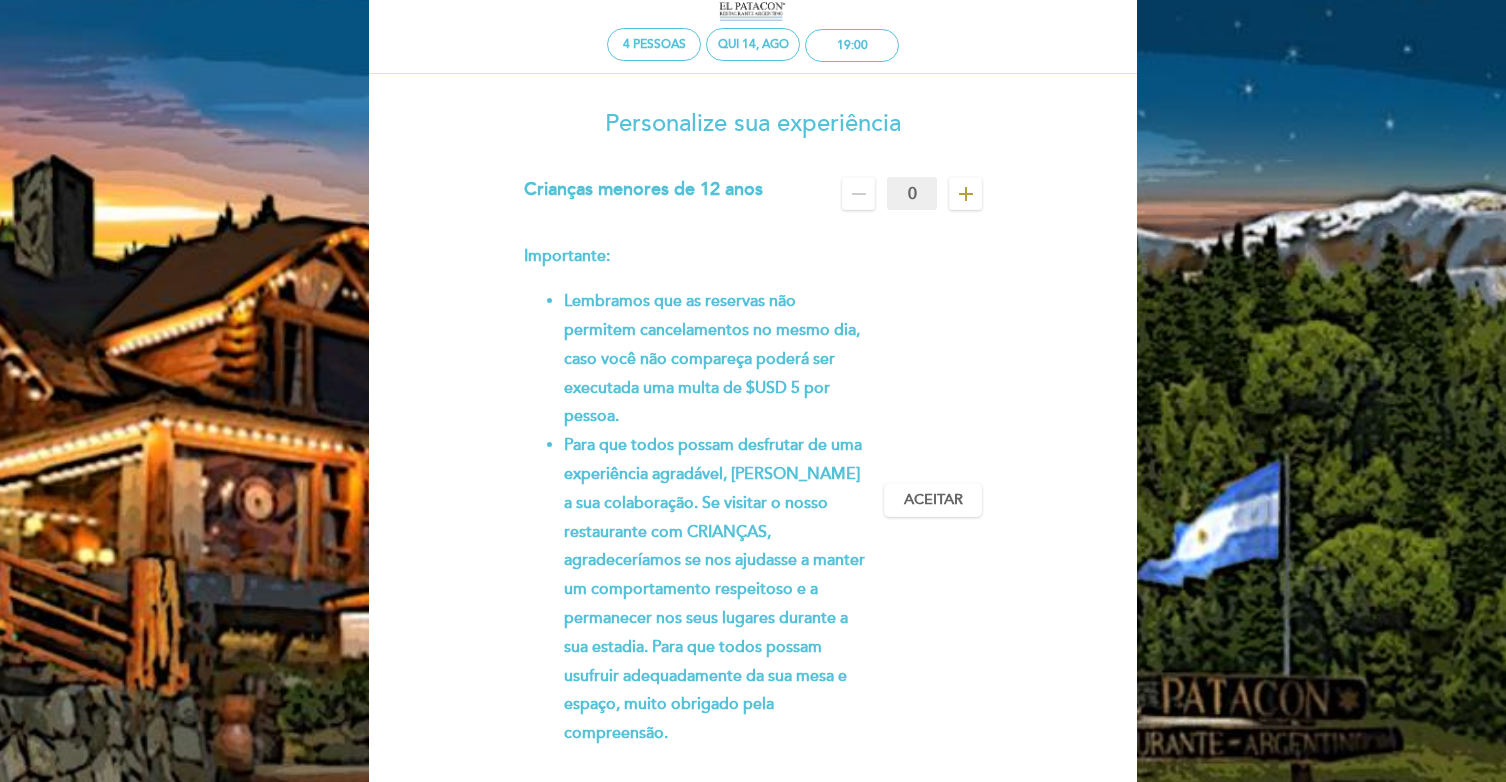 scroll, scrollTop: 96, scrollLeft: 0, axis: vertical 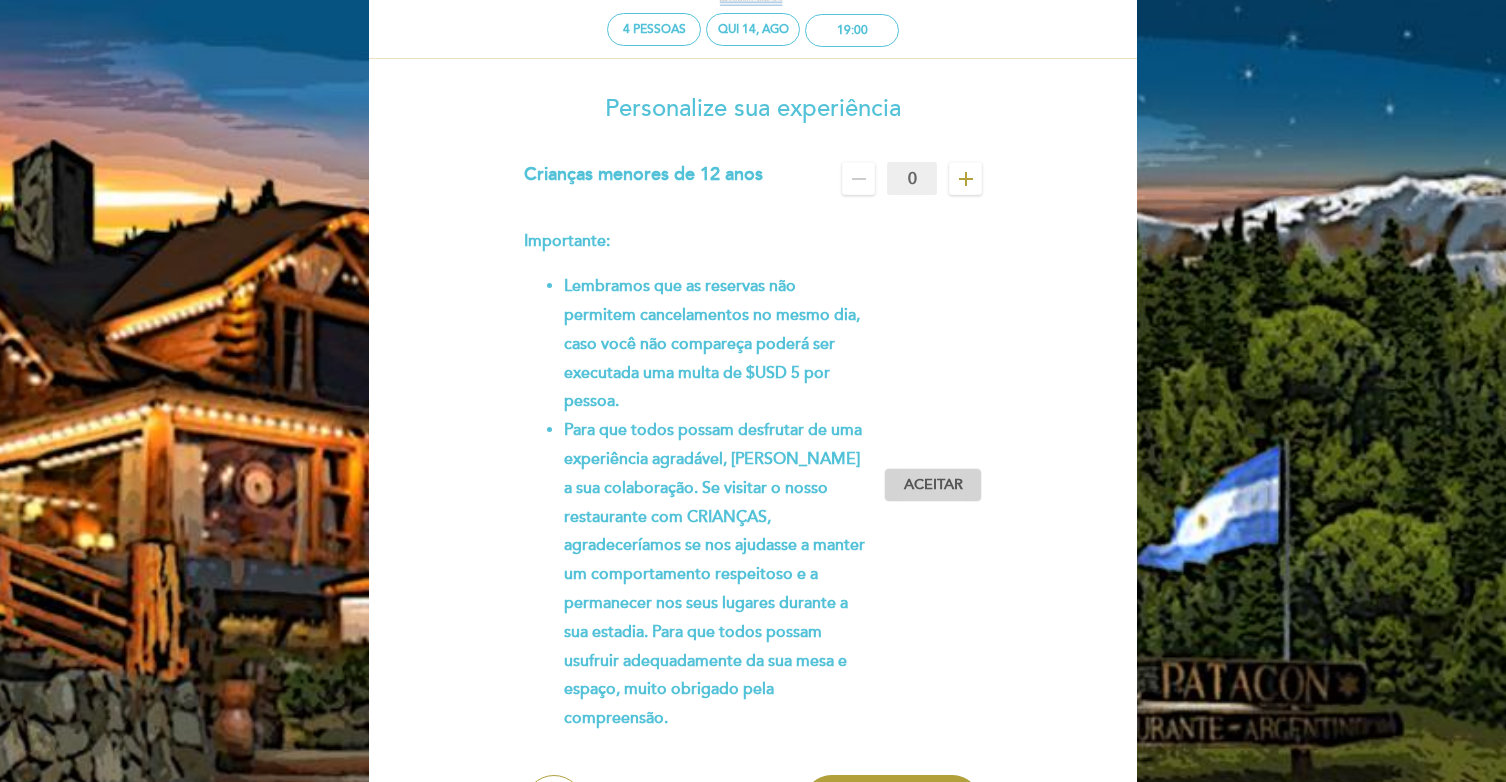 click on "Aceitar" at bounding box center (933, 485) 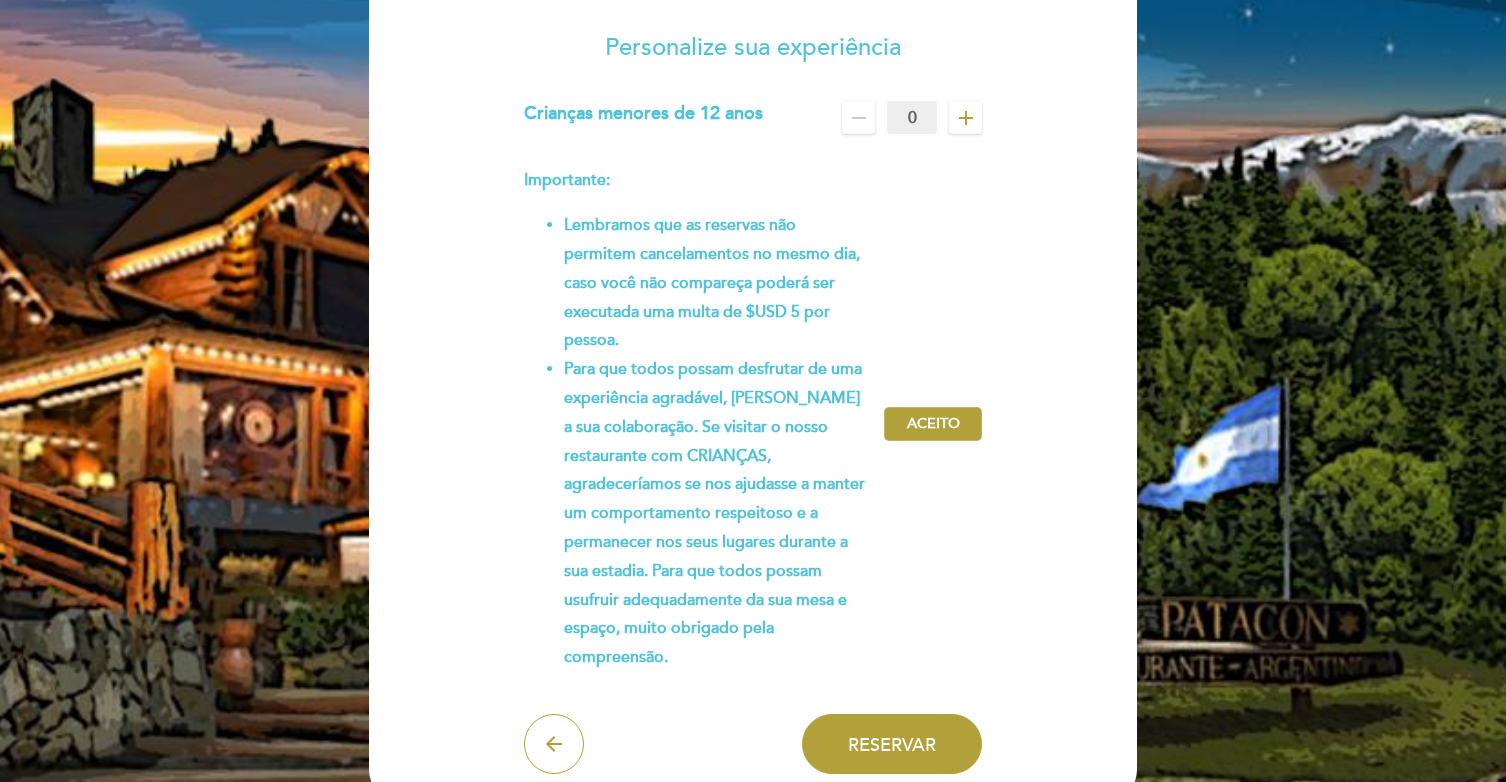 scroll, scrollTop: 191, scrollLeft: 0, axis: vertical 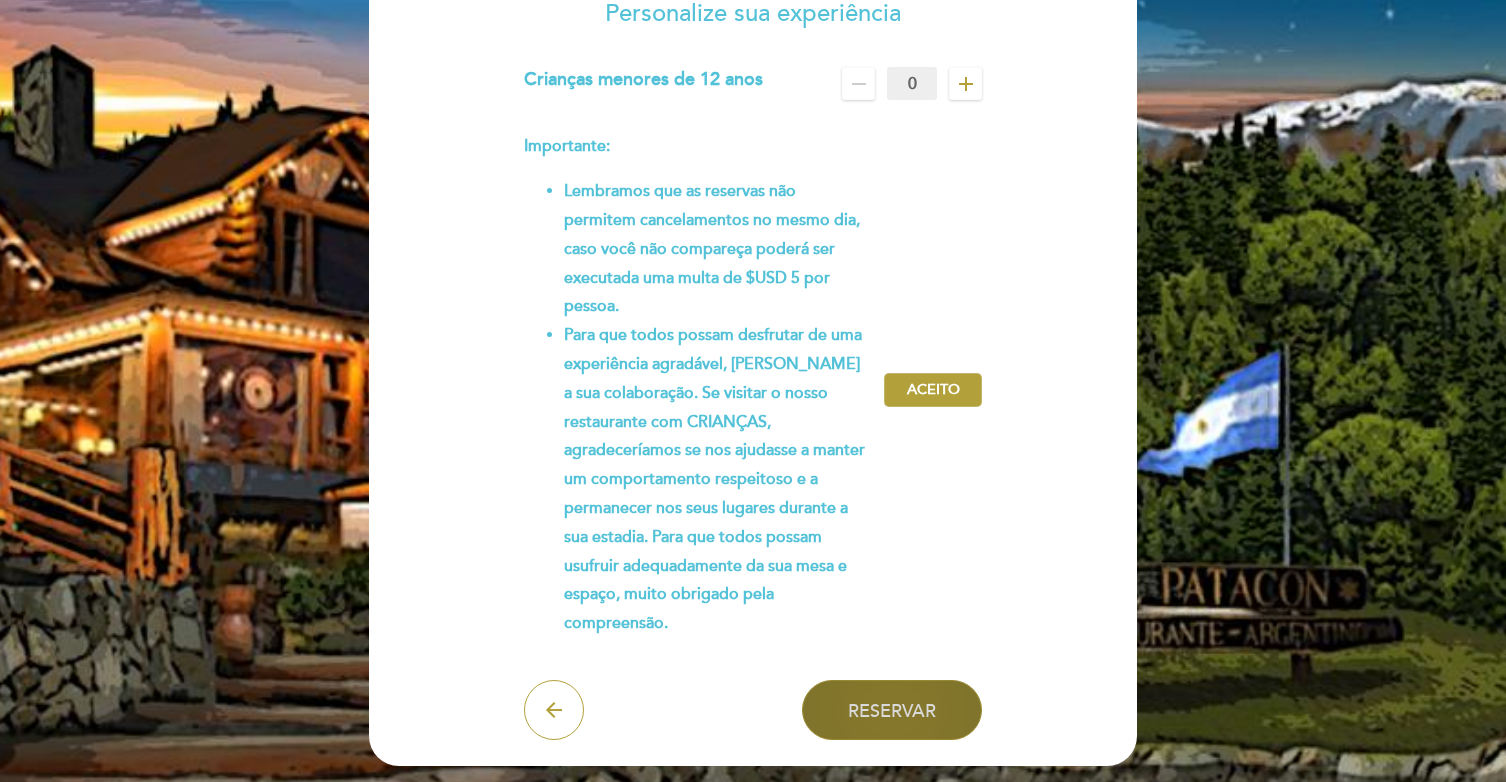 click on "Reservar" at bounding box center [892, 710] 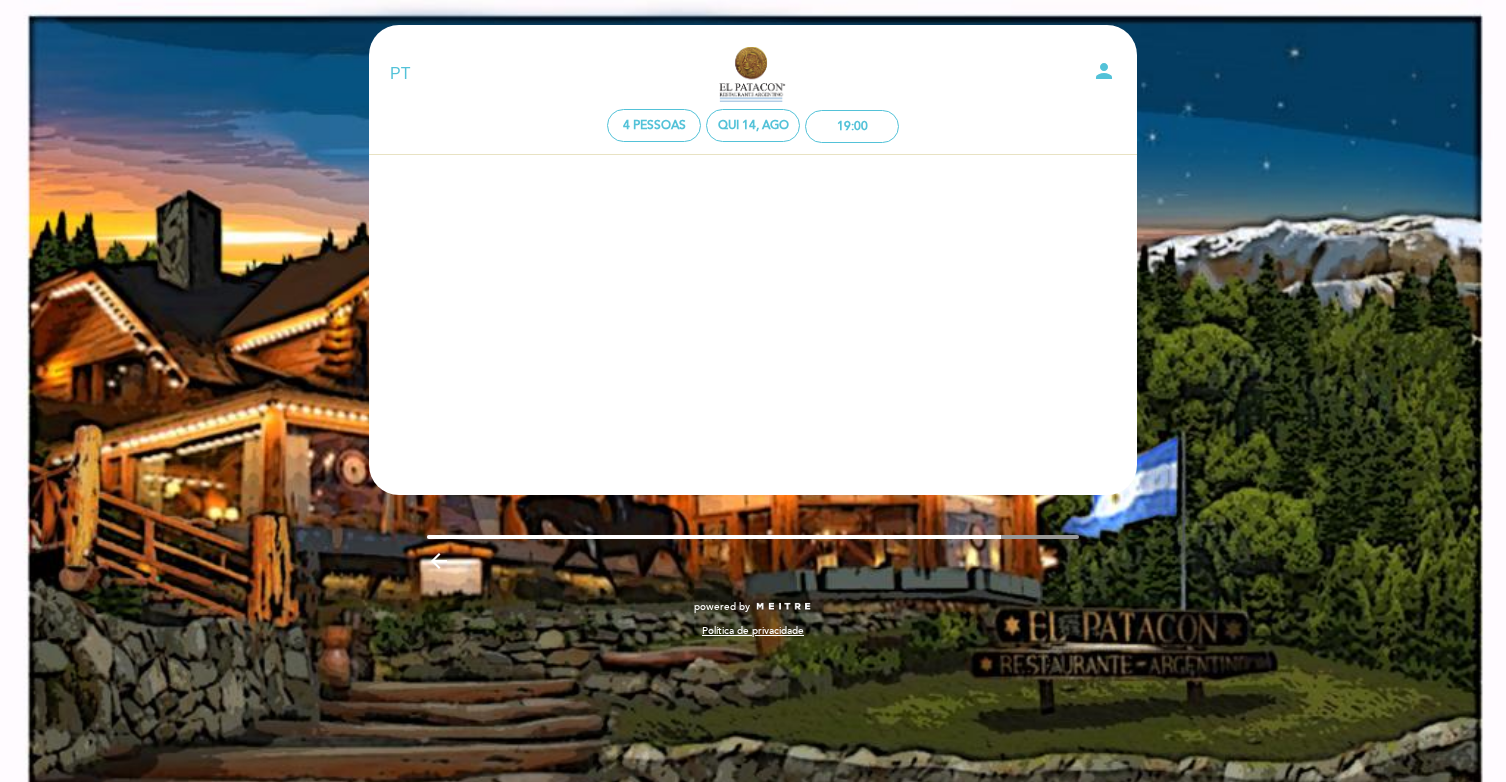 scroll, scrollTop: 0, scrollLeft: 0, axis: both 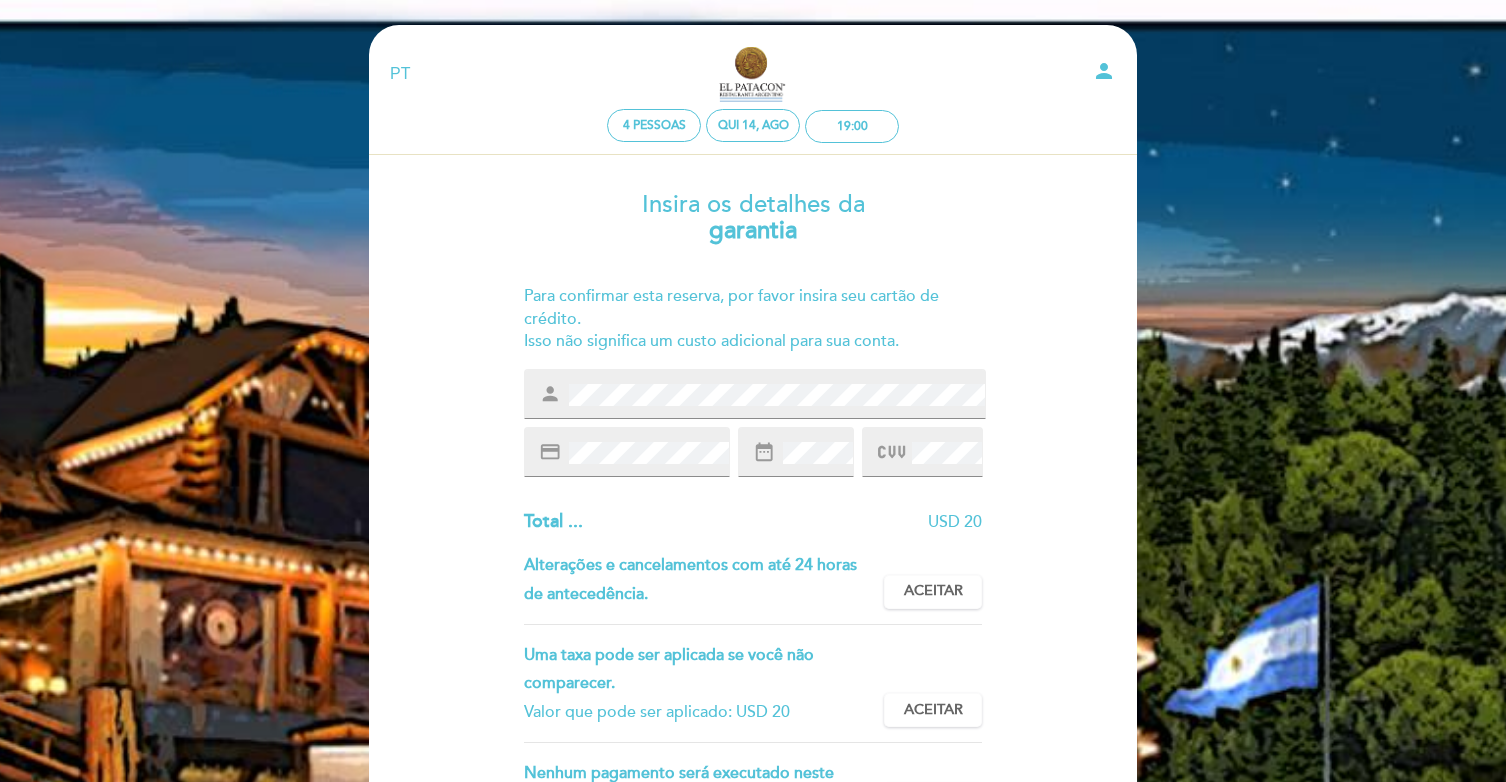 click on "USD 20" at bounding box center [783, 522] 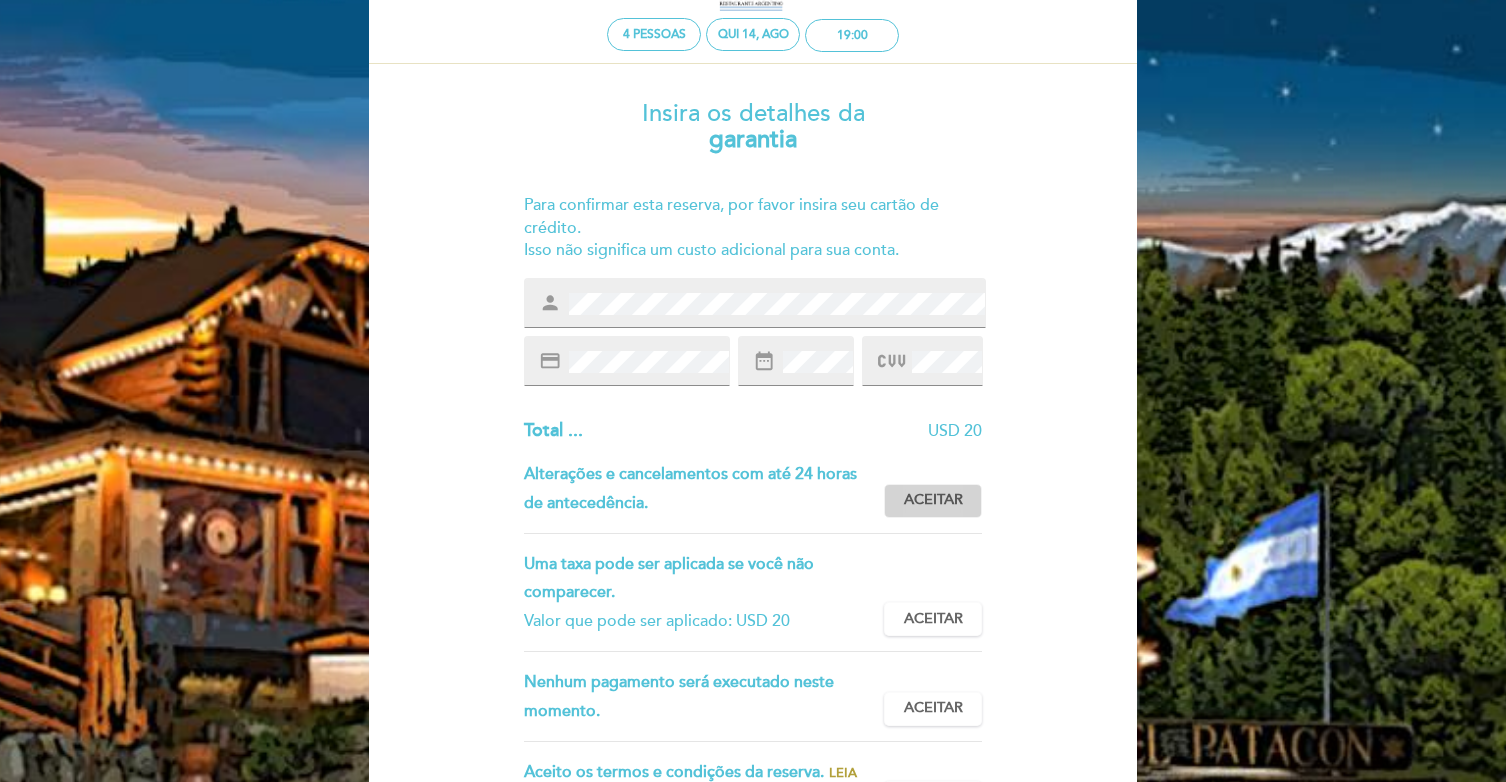 click on "Aceitar" at bounding box center (933, 500) 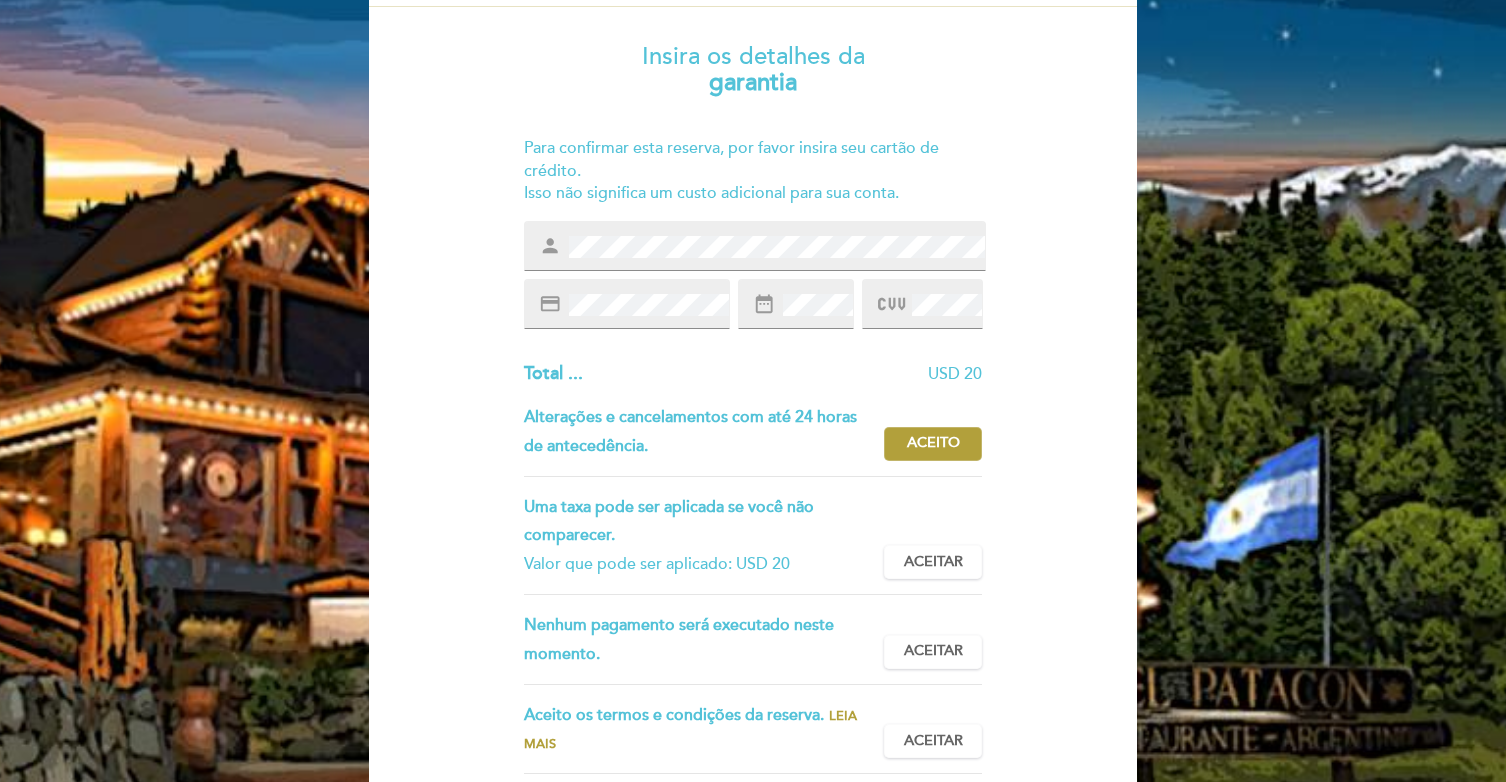 scroll, scrollTop: 209, scrollLeft: 0, axis: vertical 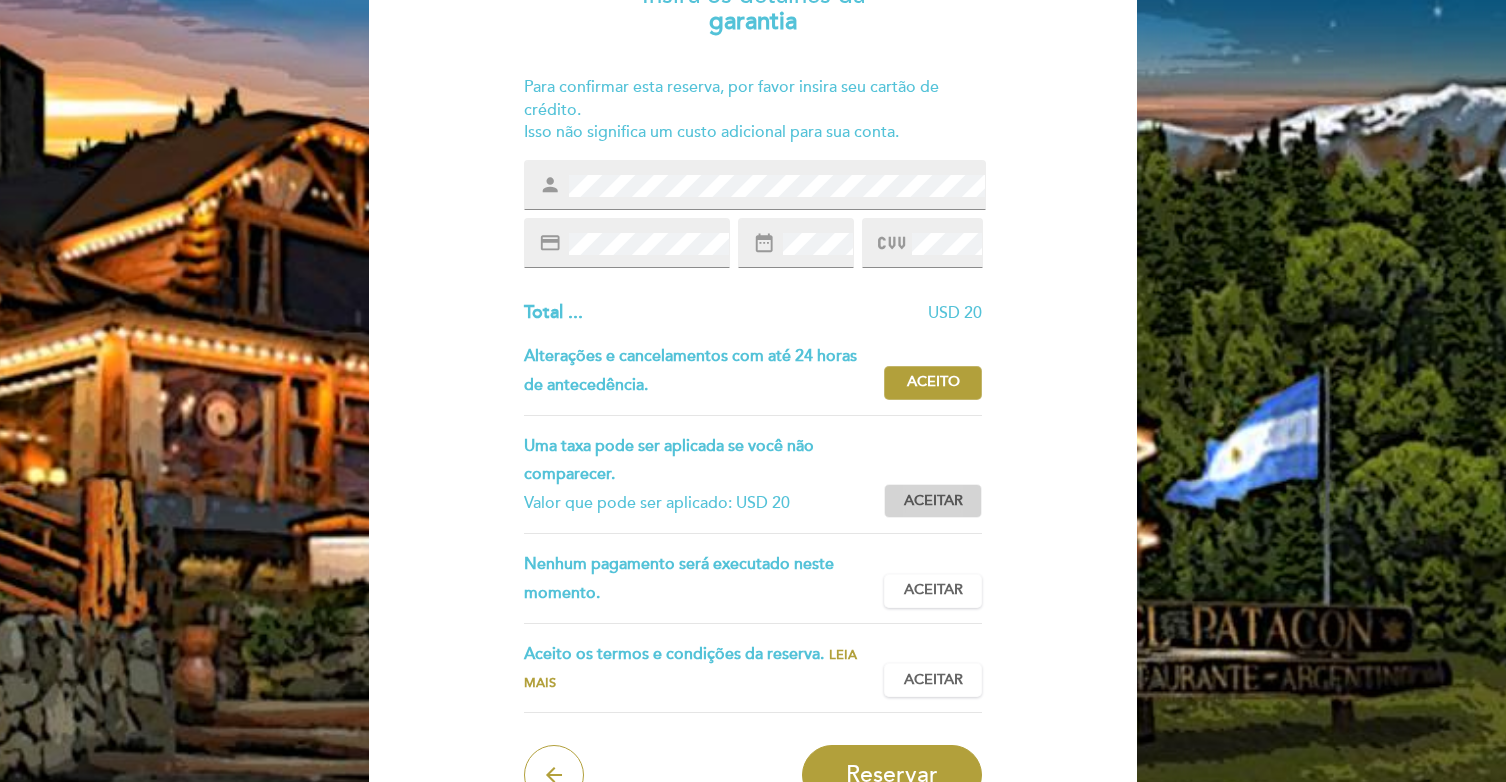 click on "Aceitar" at bounding box center (933, 501) 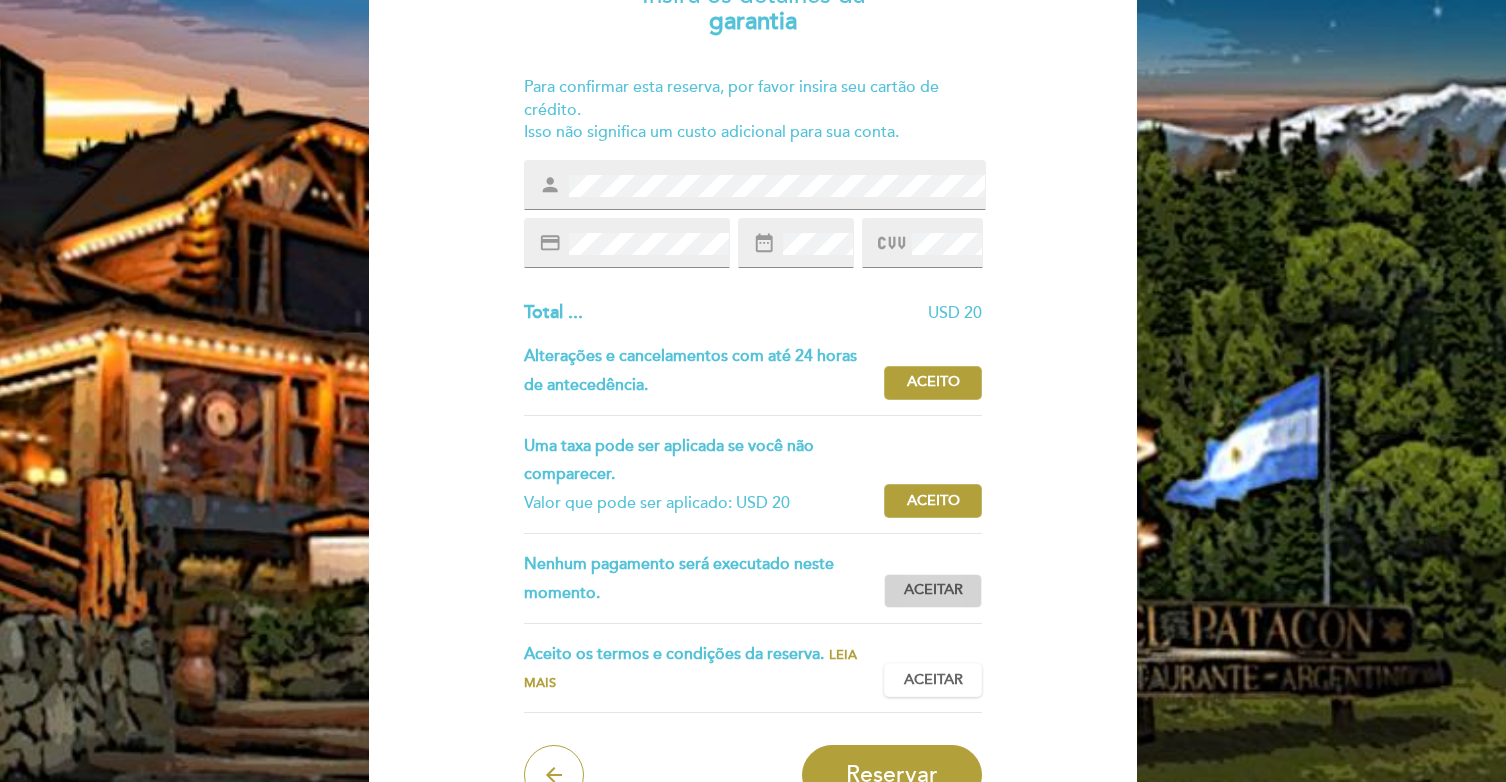 click on "Aceitar
Aceito" at bounding box center (933, 591) 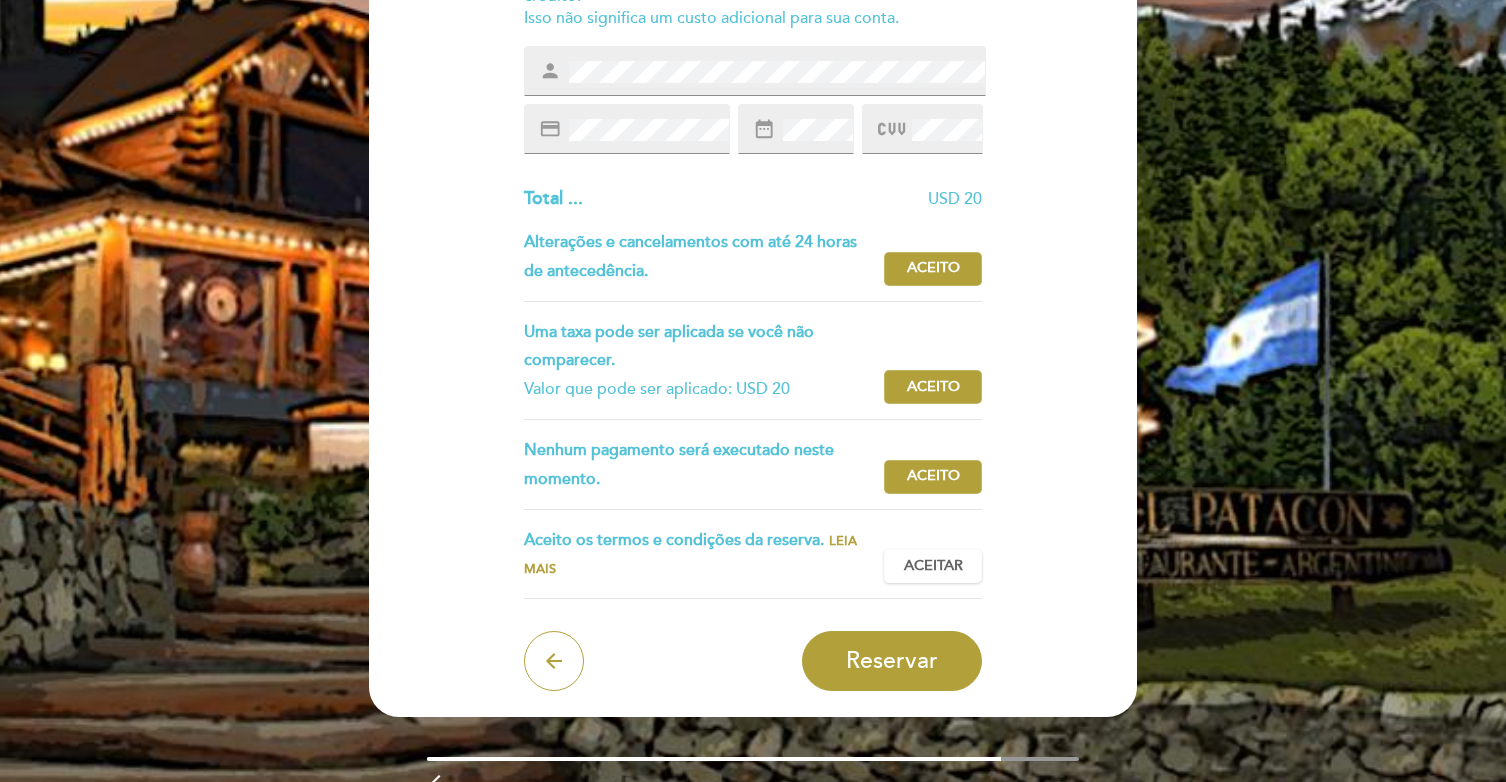 scroll, scrollTop: 325, scrollLeft: 0, axis: vertical 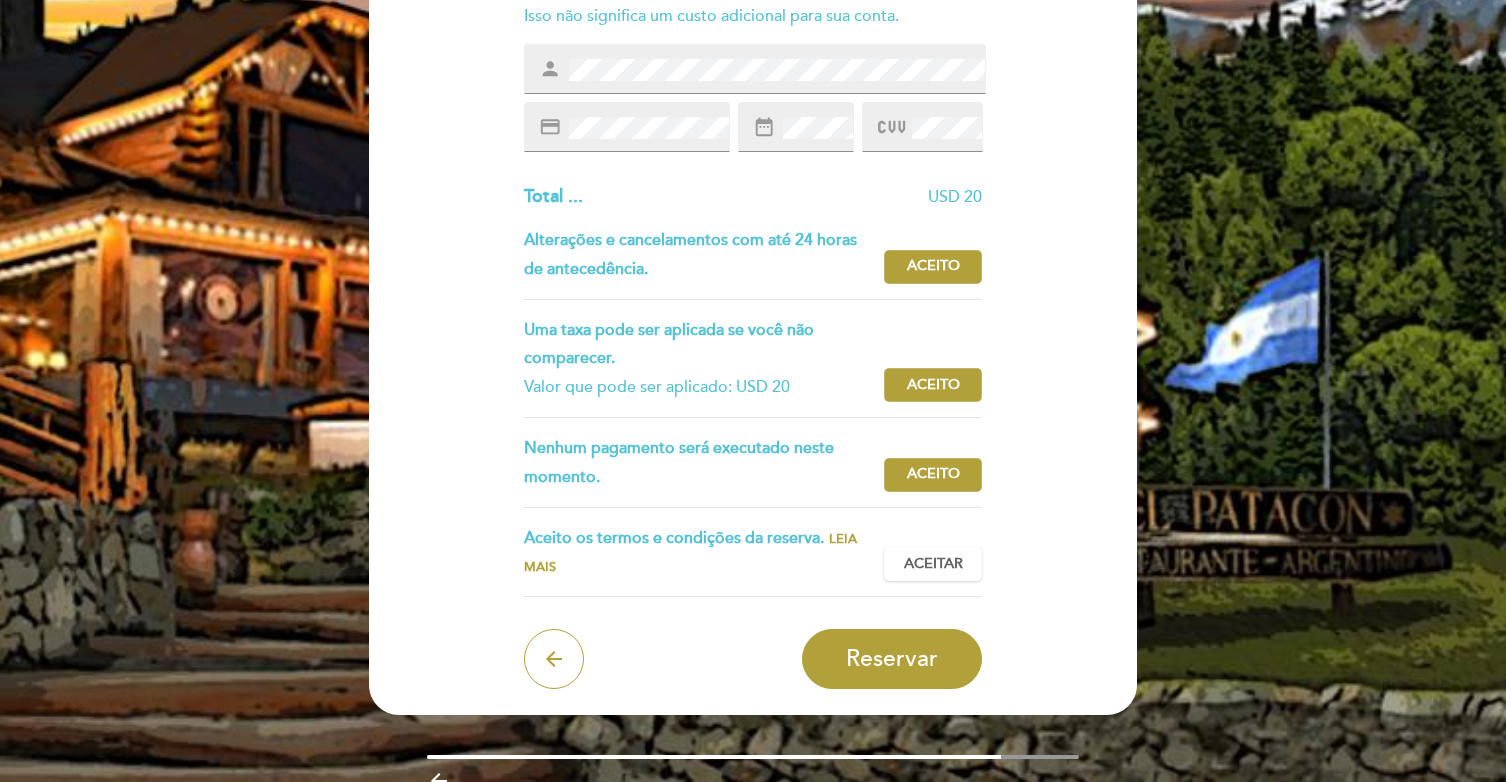 click on "Leia mais" at bounding box center [690, 553] 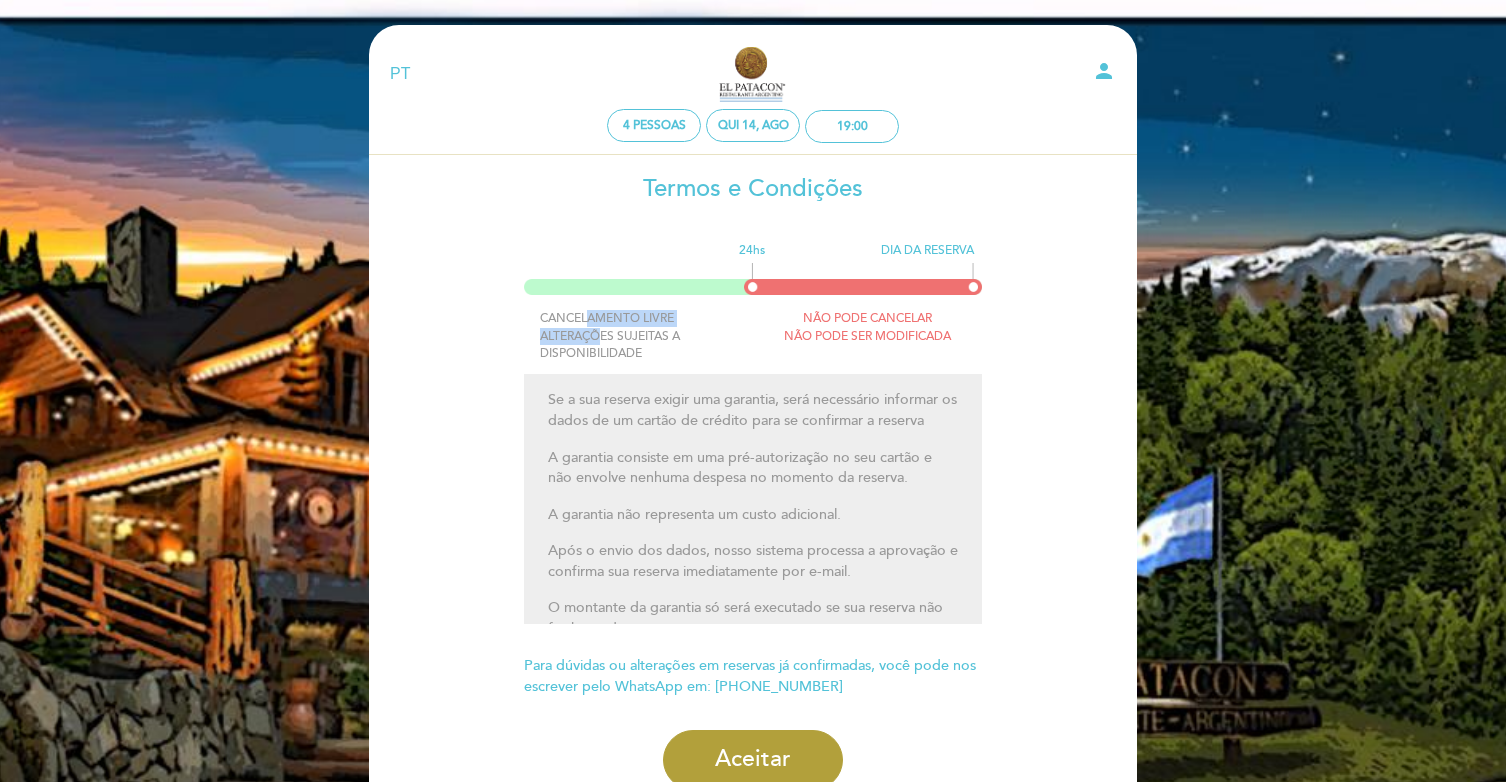 drag, startPoint x: 587, startPoint y: 311, endPoint x: 601, endPoint y: 342, distance: 34.0147 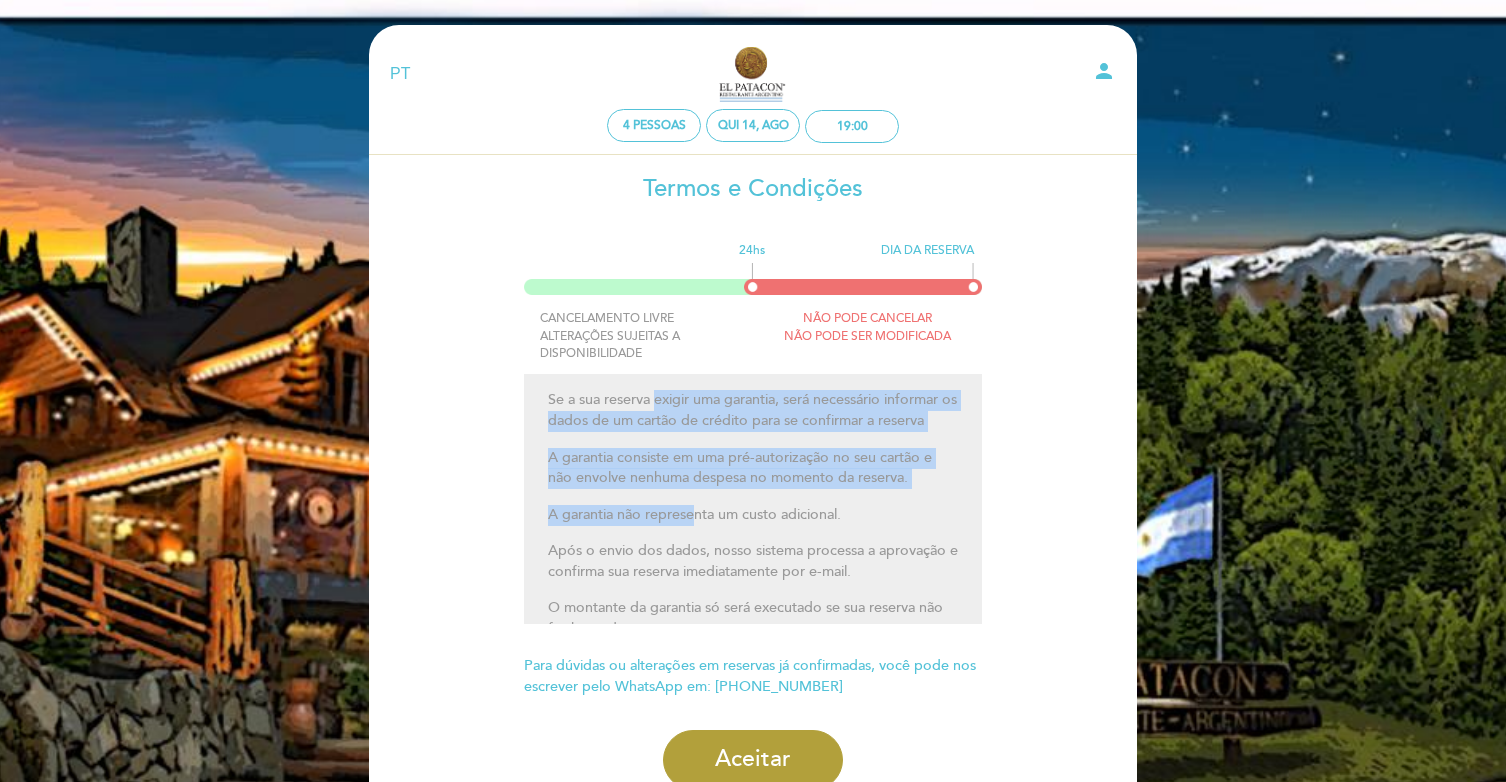 drag, startPoint x: 655, startPoint y: 408, endPoint x: 696, endPoint y: 507, distance: 107.15409 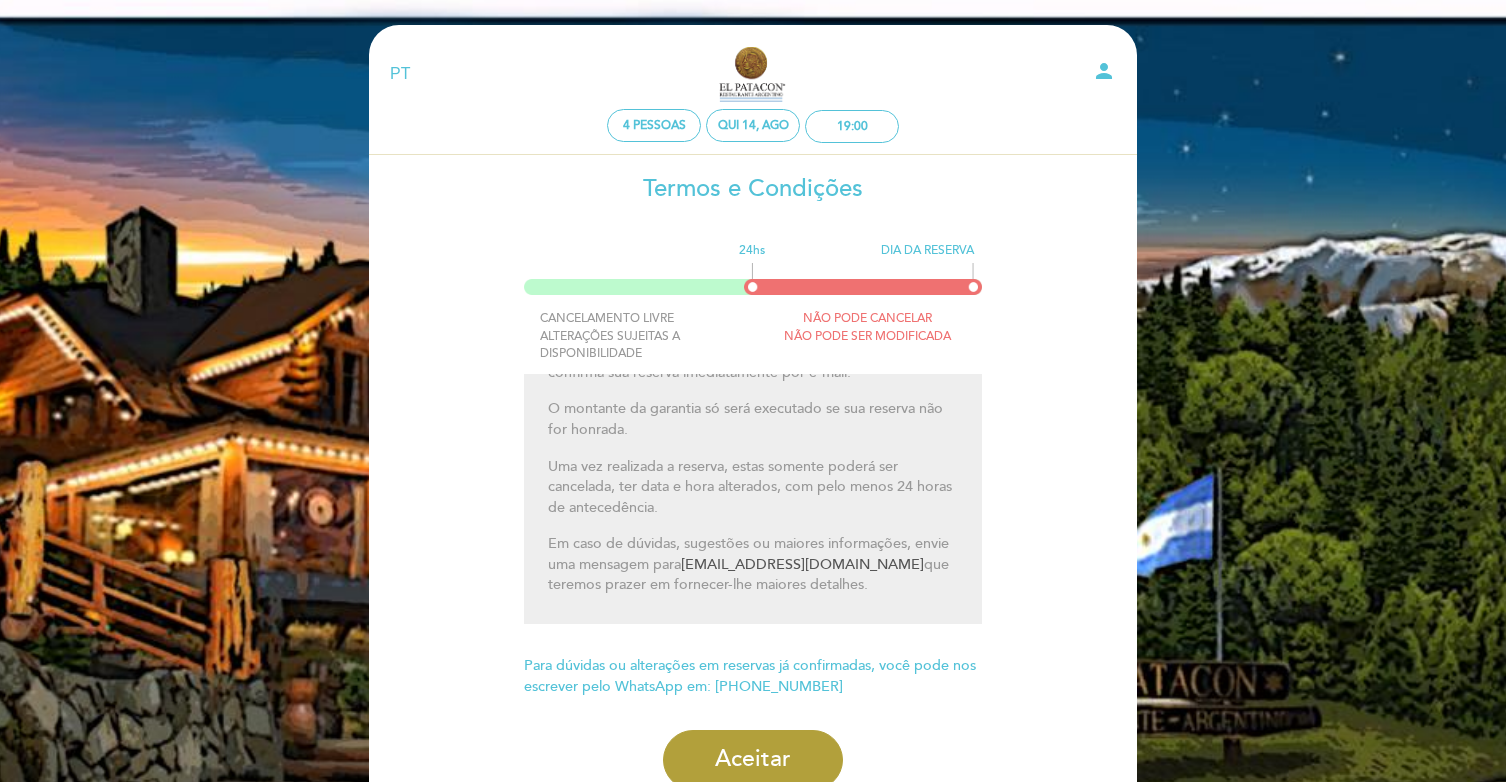 scroll, scrollTop: 202, scrollLeft: 0, axis: vertical 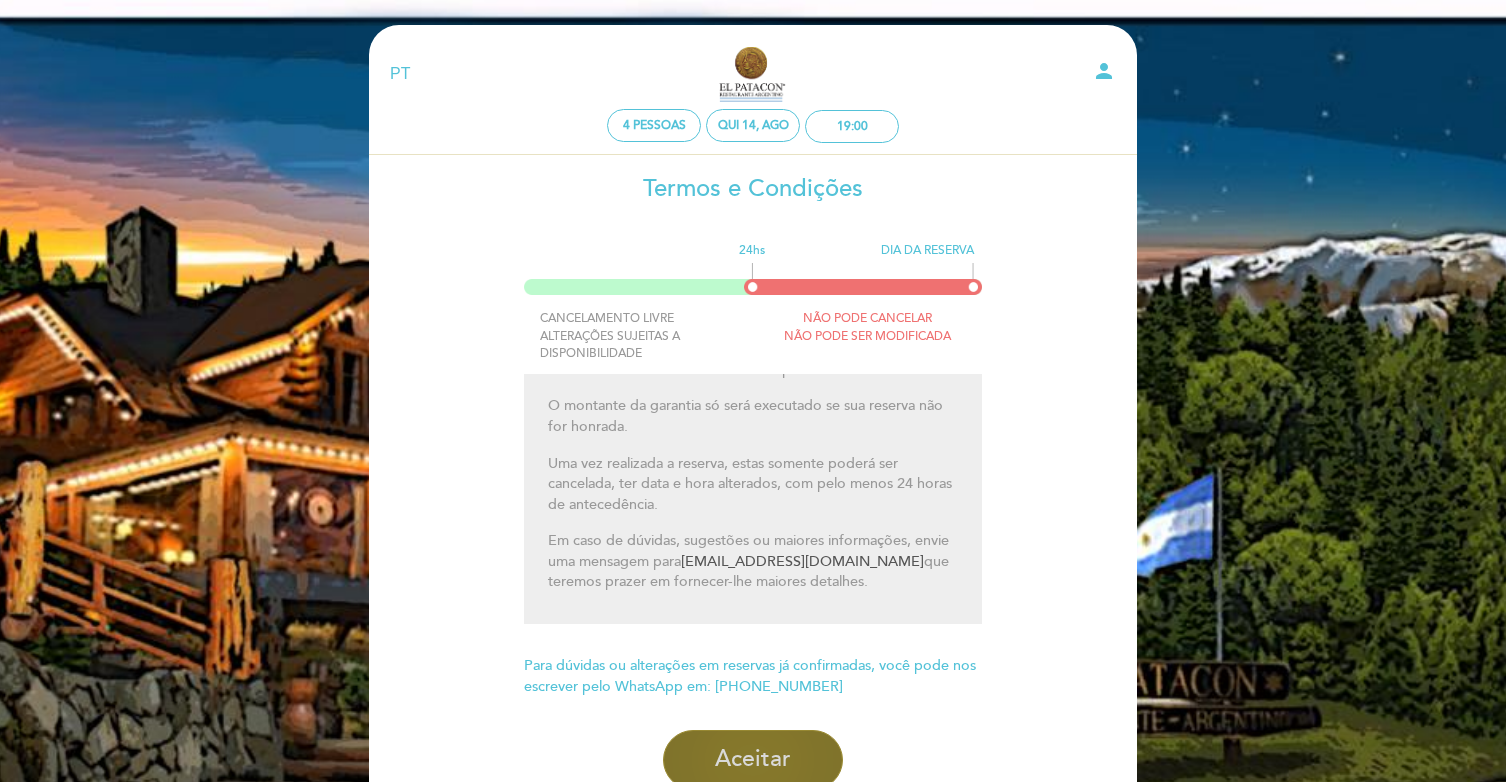 click on "Aceitar" at bounding box center (753, 760) 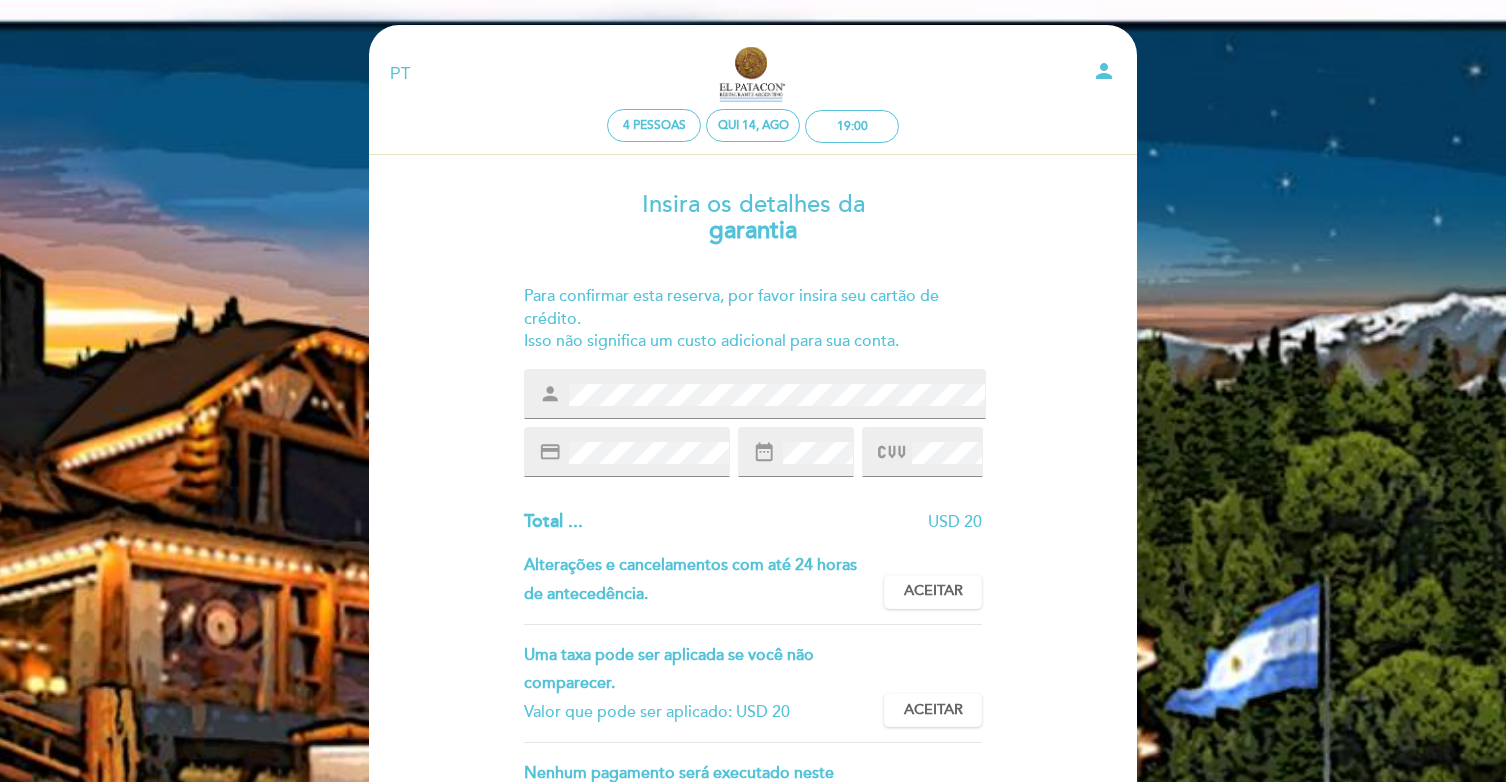 click at bounding box center [891, 452] 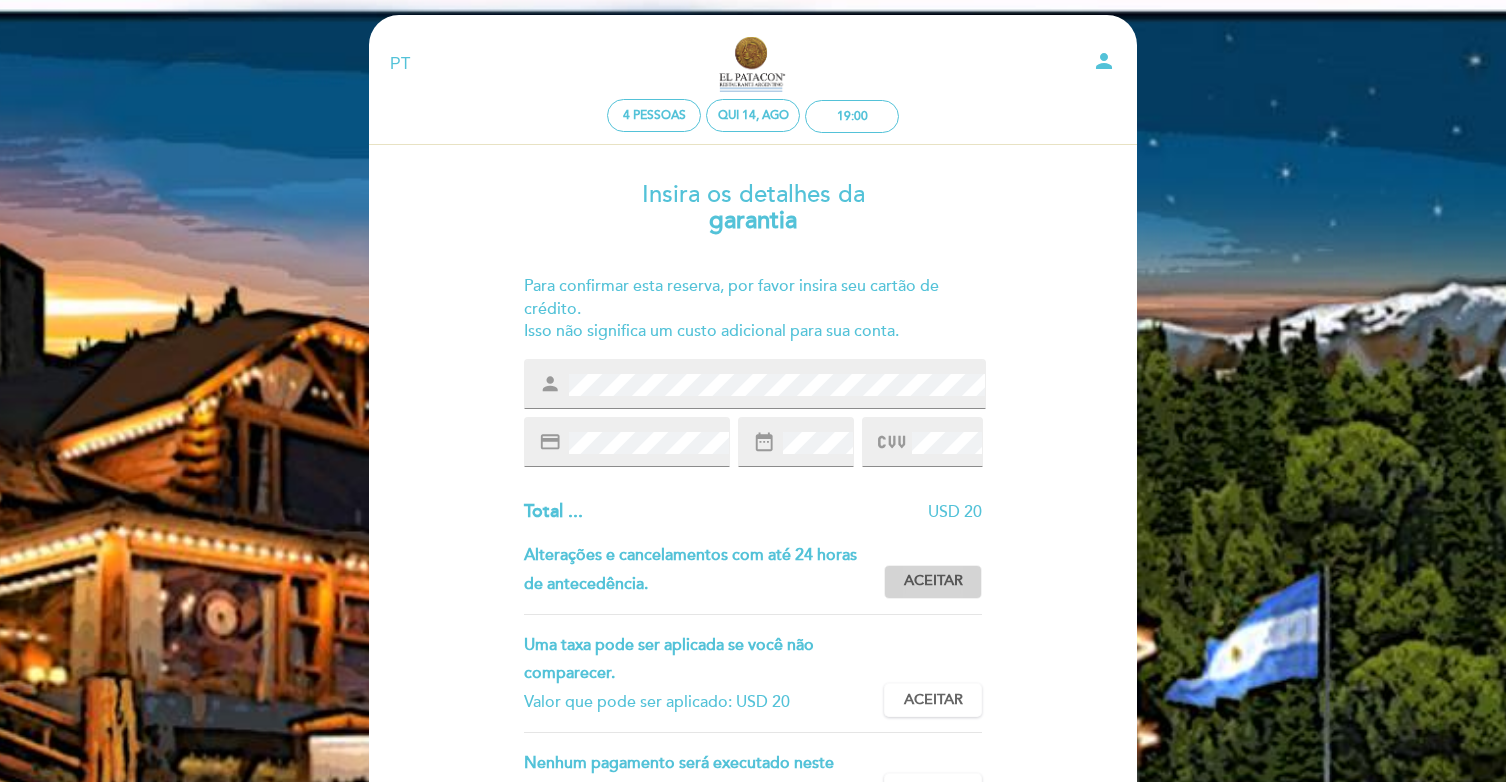 click on "Aceitar" at bounding box center (933, 581) 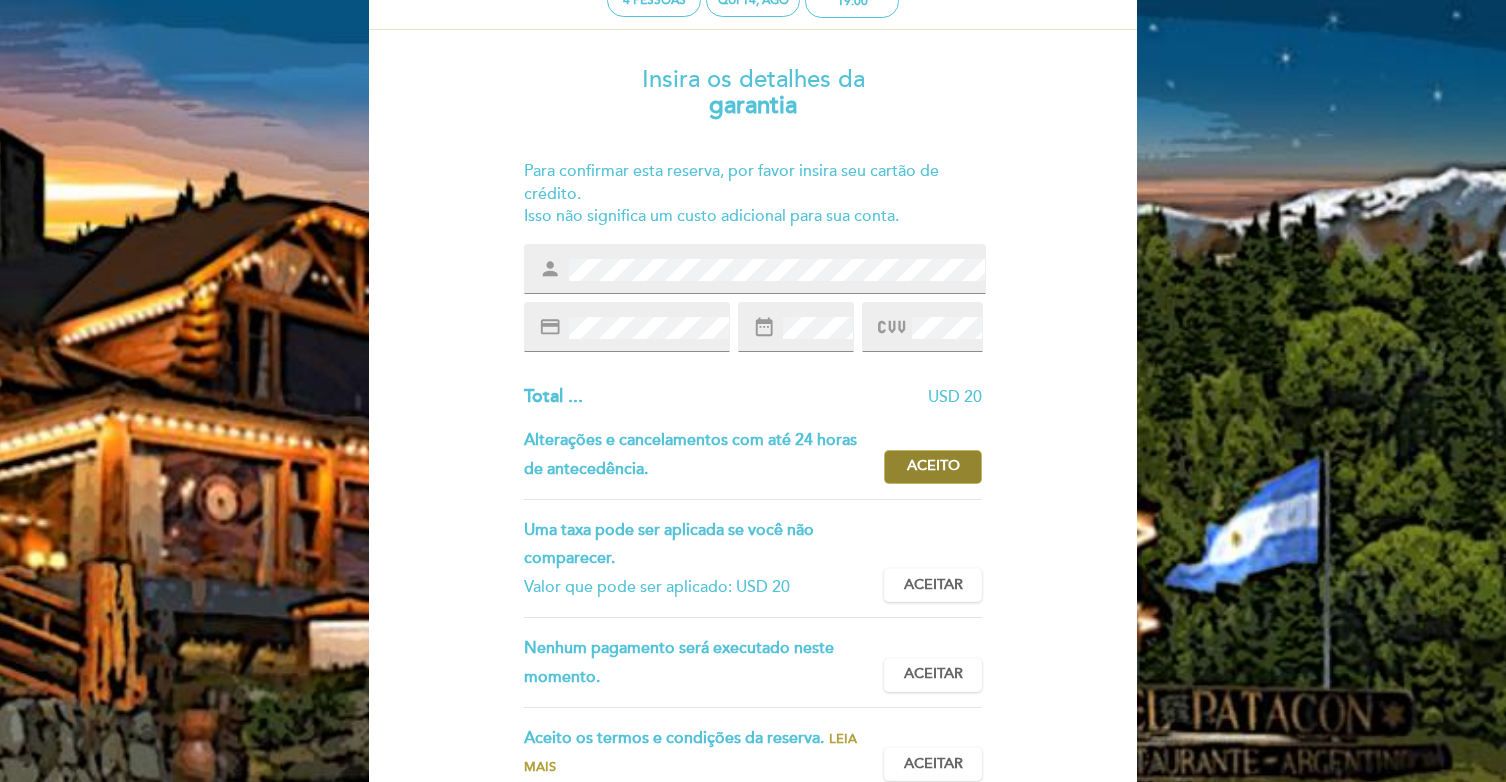 scroll, scrollTop: 157, scrollLeft: 0, axis: vertical 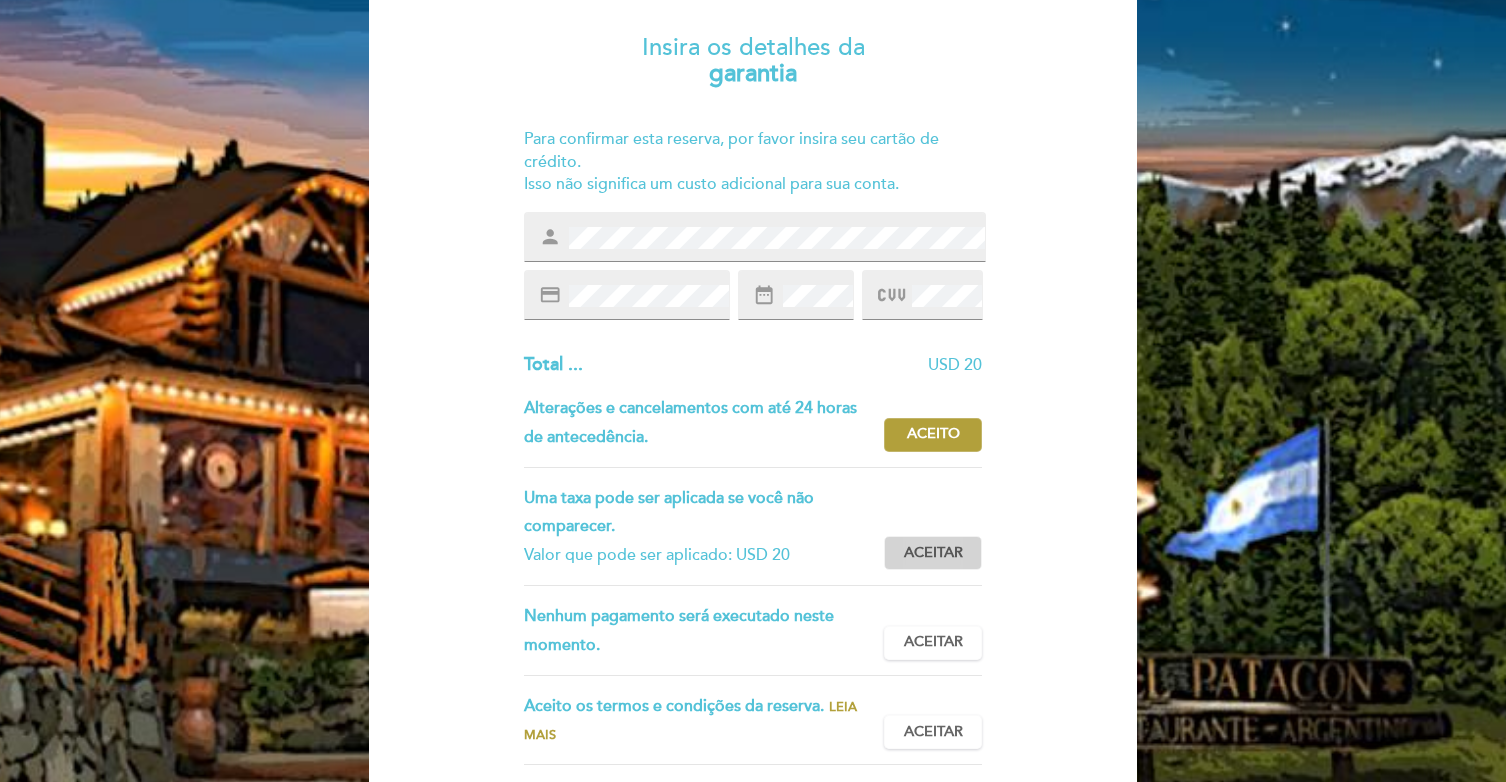 click on "Aceitar" at bounding box center [933, 553] 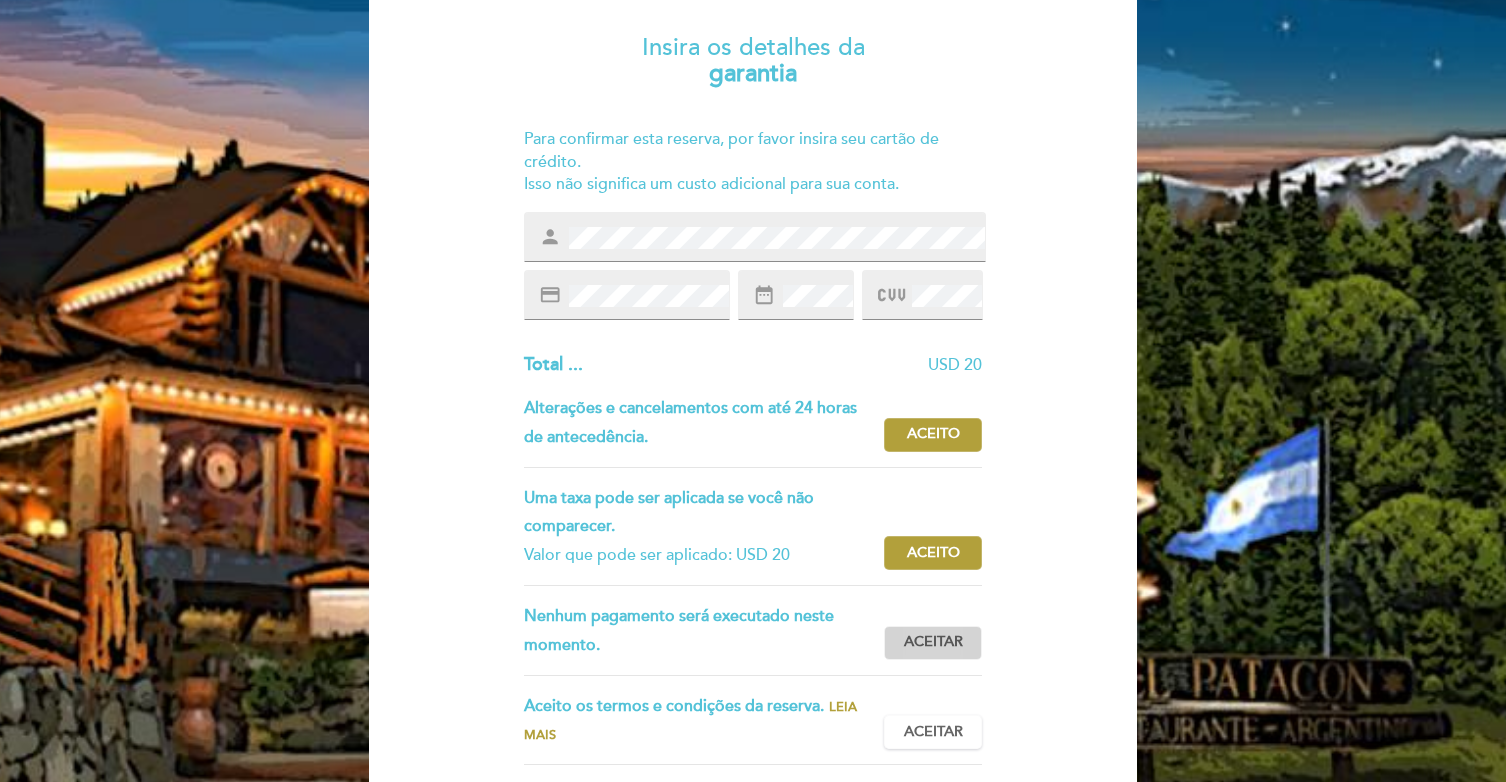 click on "Aceitar
Aceito" at bounding box center [933, 643] 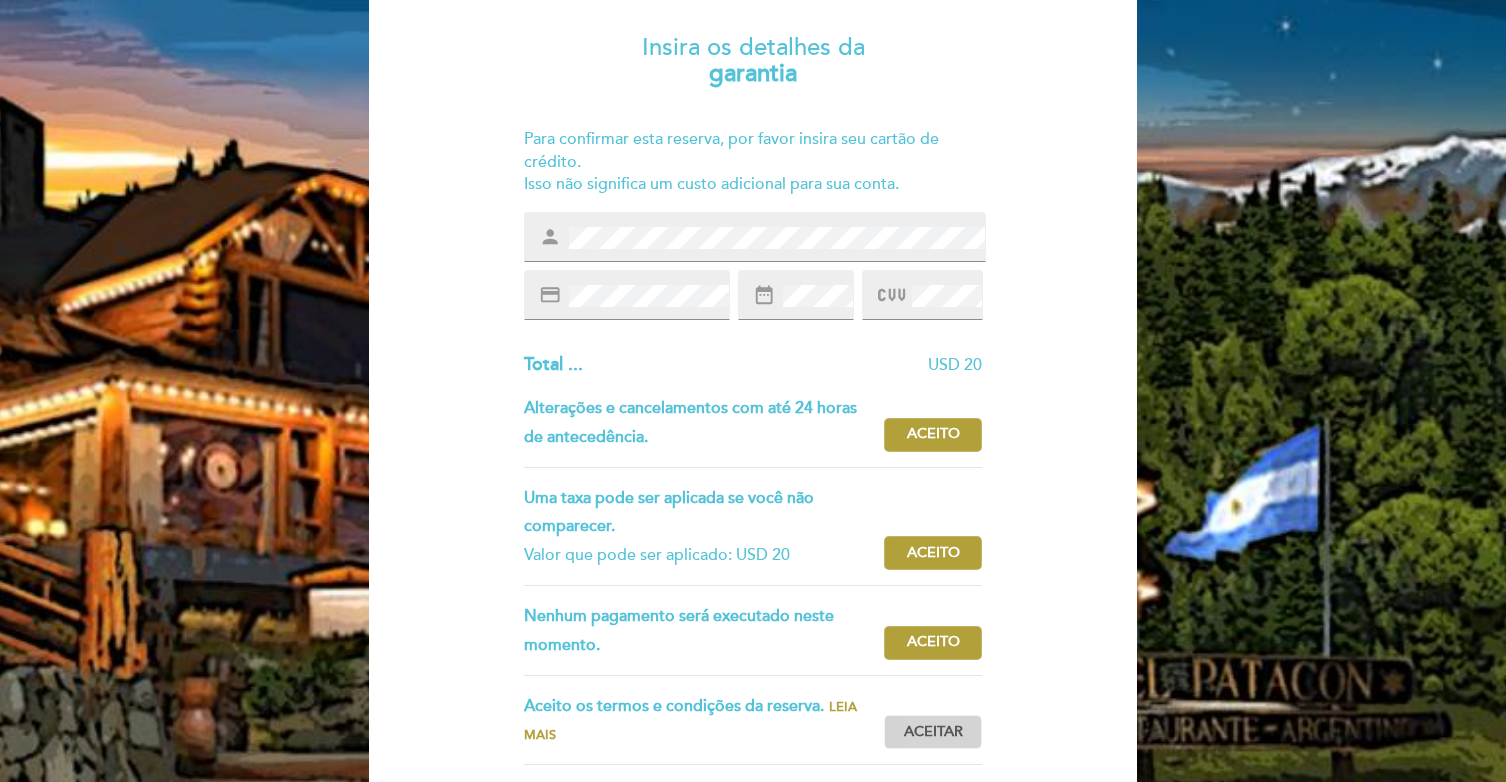 click on "Aceitar
Aceito" at bounding box center (933, 732) 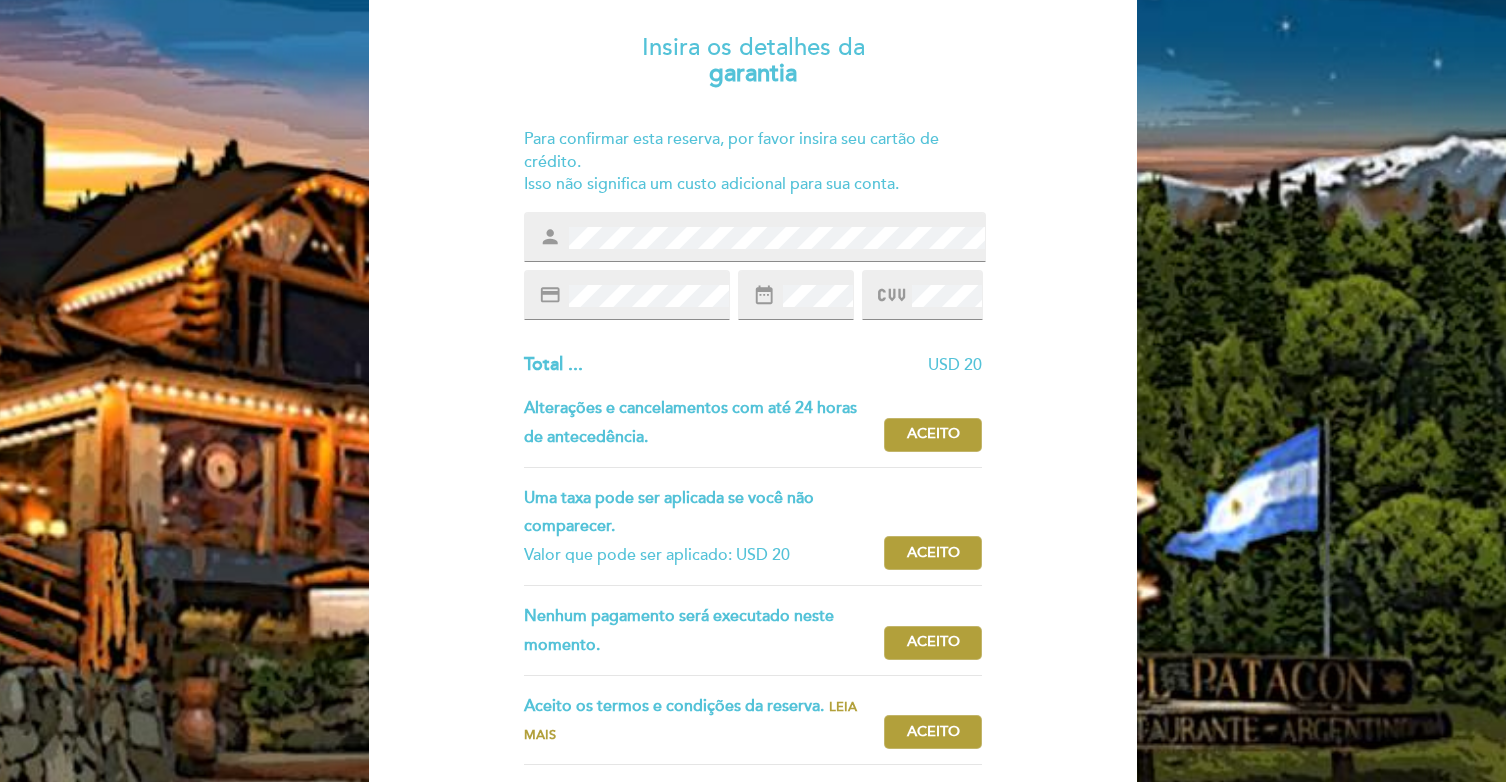 click on "Insira os detalhes da
garantia
Para confirmar esta reserva, por favor insira seu cartão de crédito. Isso não significa um custo adicional para sua conta.
Para entrar na lista de espera, por favor insira seu cartão de crédito.
Se a reserva não for concedida, esta garantia não terá efeito.
A garantia para evitar ausências só se aplica se uma reserva for cencedida.
Se não podemos movê-lo da lista de espera para uma mesa, a garantia fica sem efeito.
Para entrar na lista de pré-acesso, por favor insira seu cartão de crédito.
Se a reserva não for concedida, esta garantia não terá efeito.
A garantia para evitar ausências só se aplica se uma reserva for cencedida.
Se não podemos movê-lo da lista de pré-acesso para uma mesa, a garantia fica sem efeito.
Para dúvidas ou alterações em reservas já confirmadas, você pode nos escrever pelo WhatsApp em: +54 294 4530112" at bounding box center [753, 438] 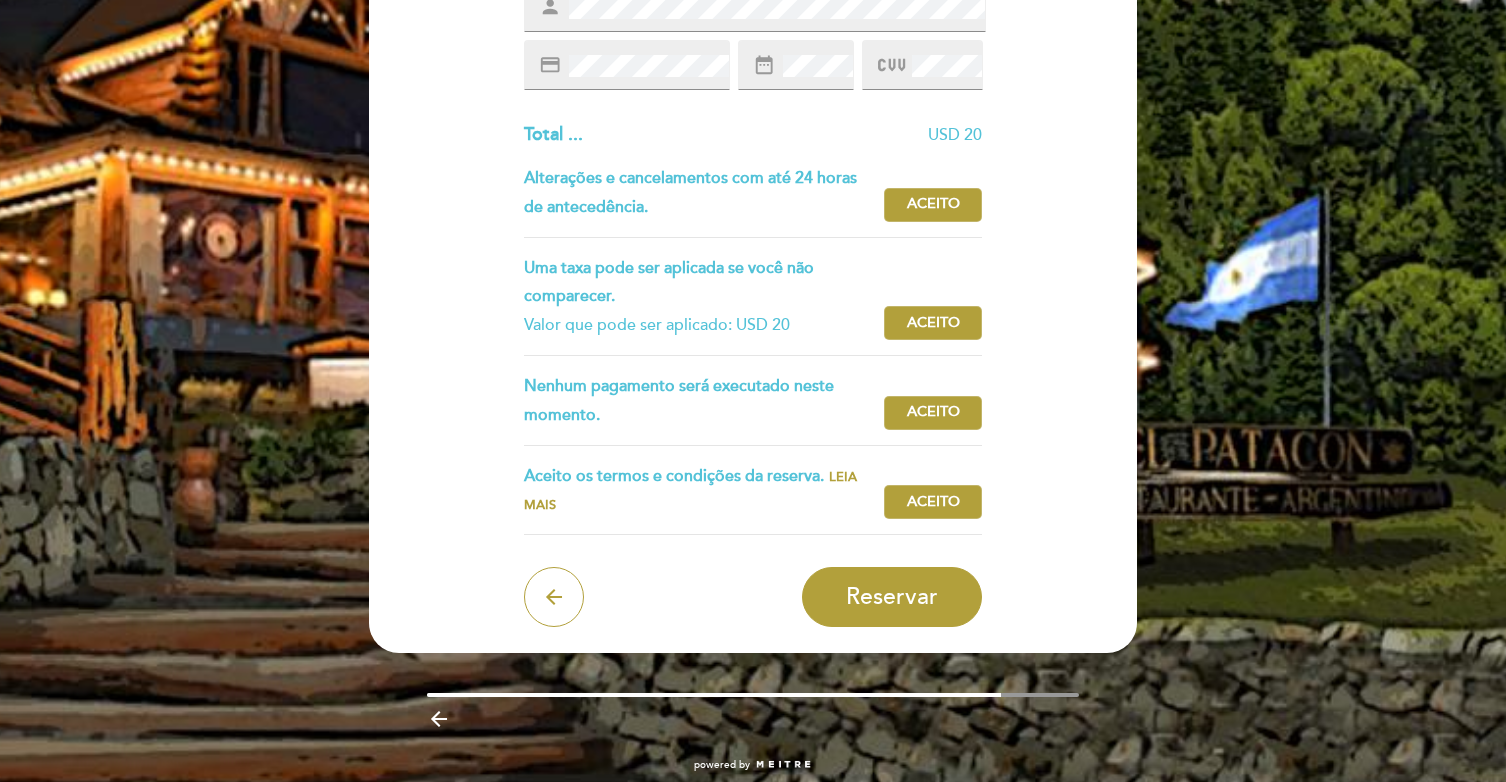 scroll, scrollTop: 409, scrollLeft: 0, axis: vertical 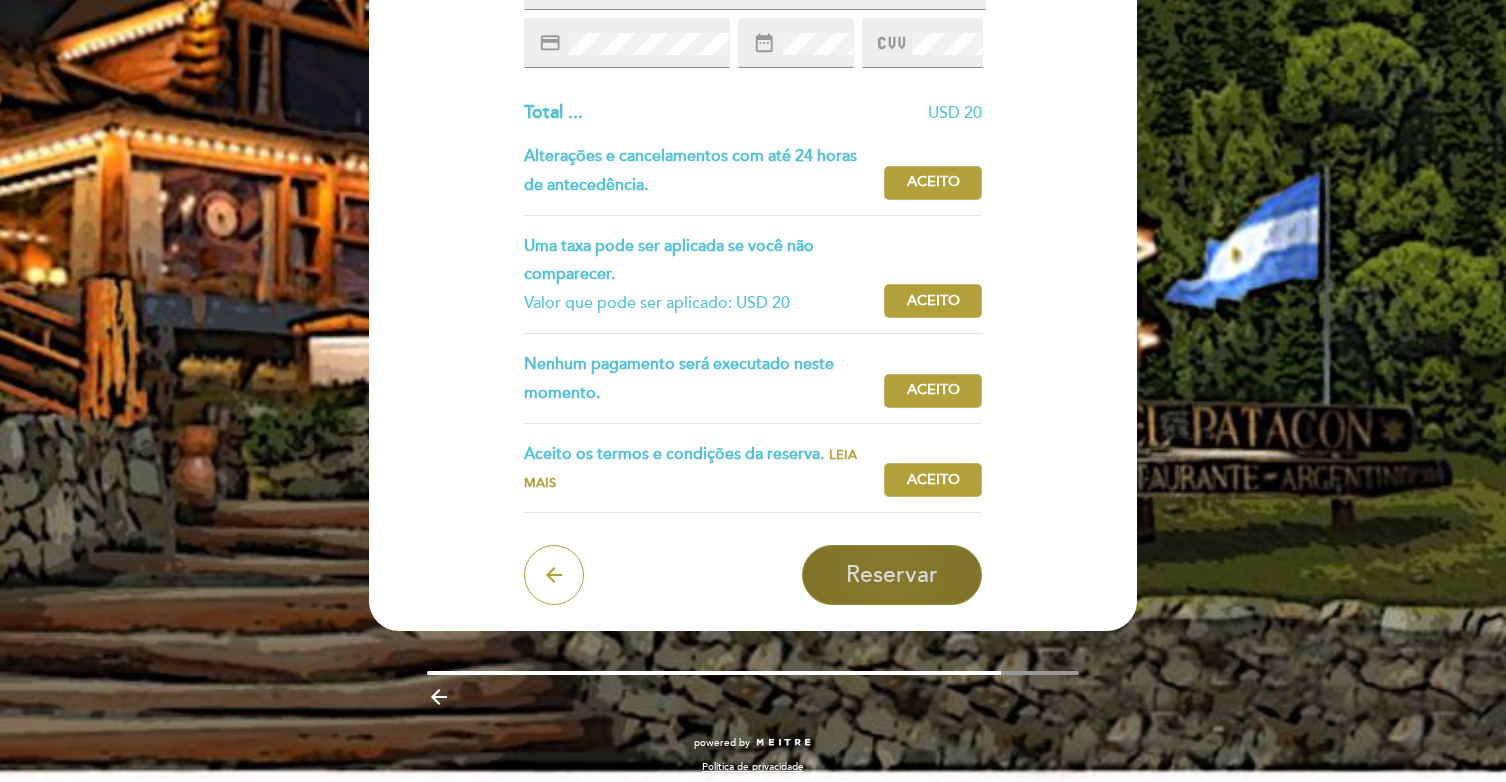 click on "Reservar" at bounding box center [892, 575] 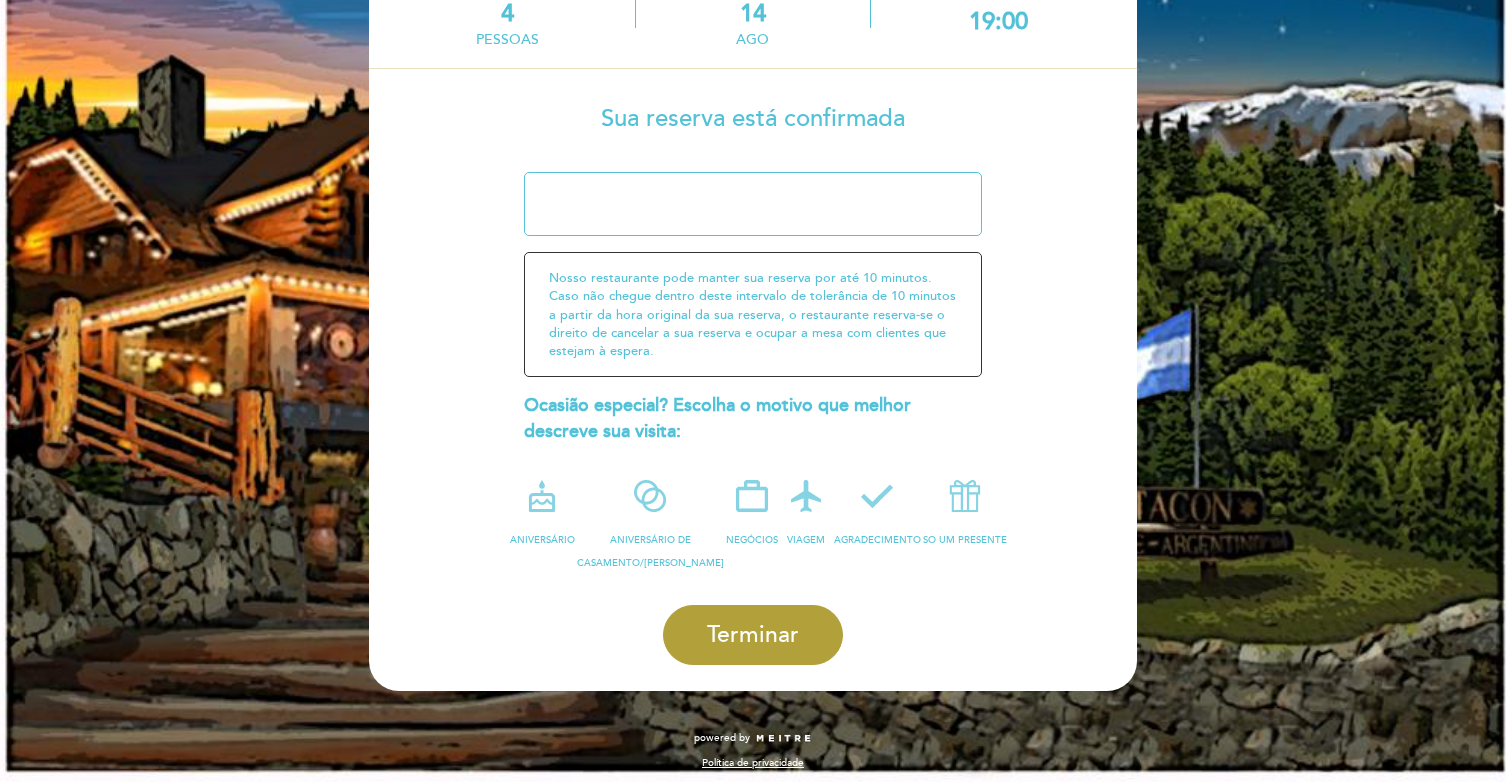 scroll, scrollTop: 148, scrollLeft: 0, axis: vertical 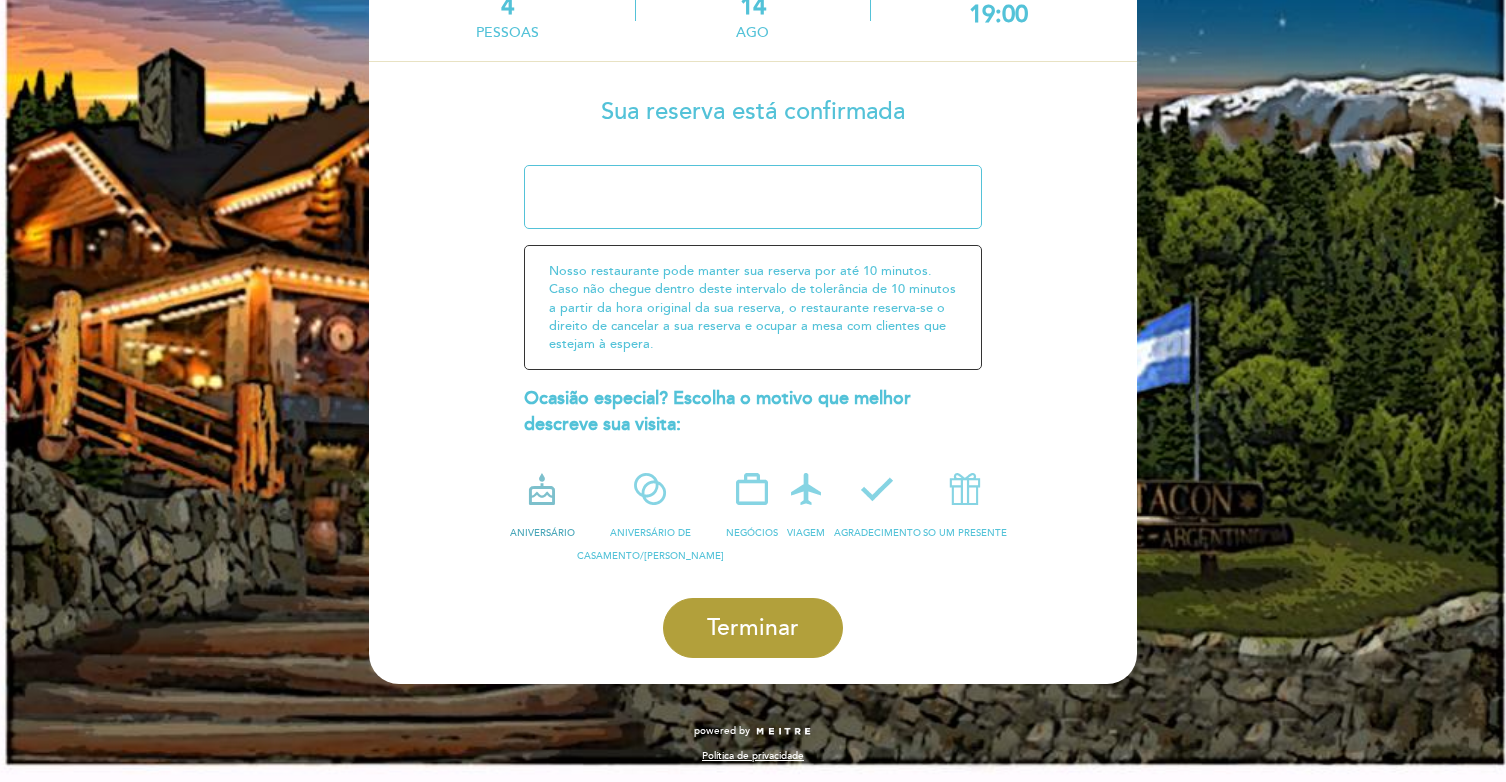 click at bounding box center [542, 489] 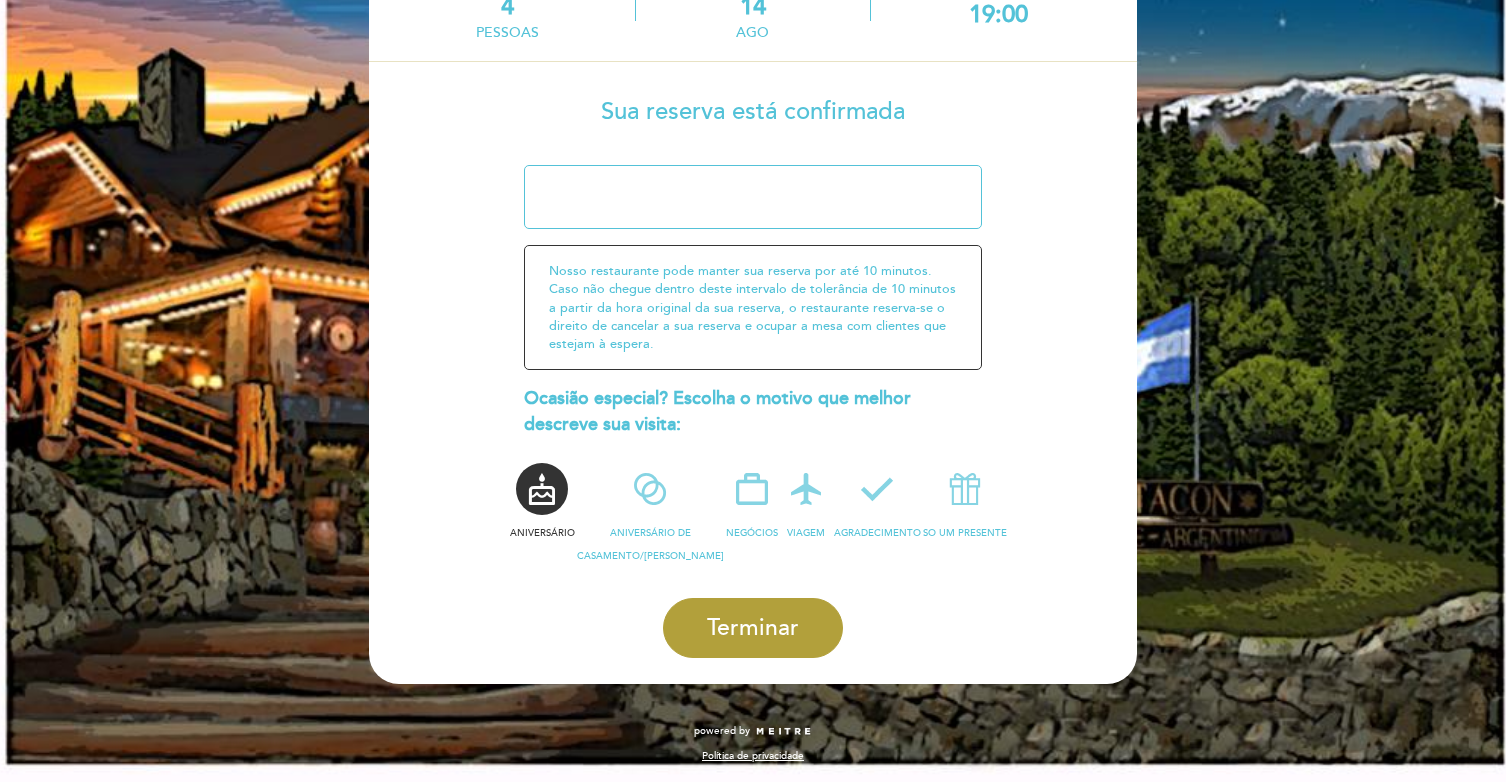click at bounding box center (753, 197) 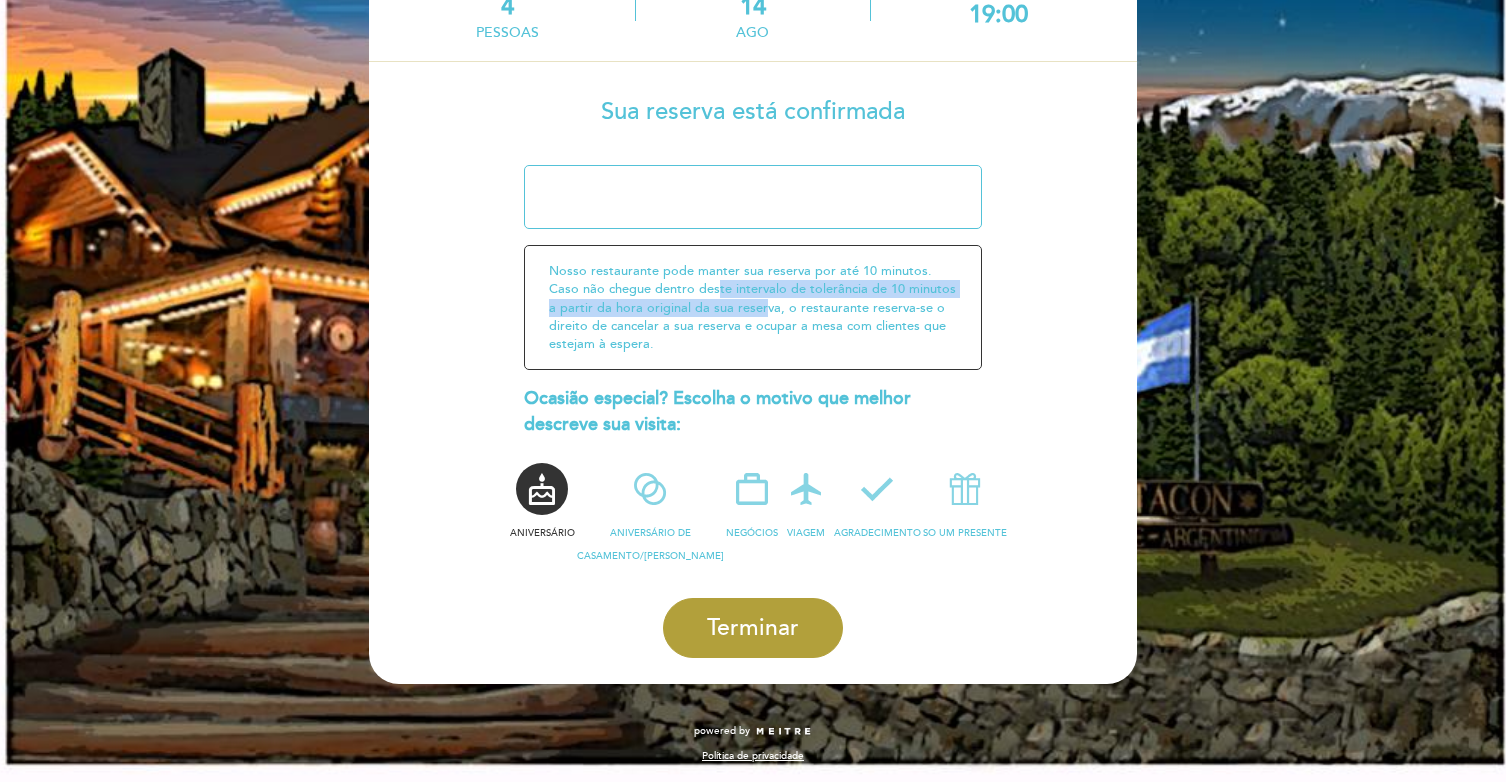 drag, startPoint x: 680, startPoint y: 286, endPoint x: 750, endPoint y: 309, distance: 73.68175 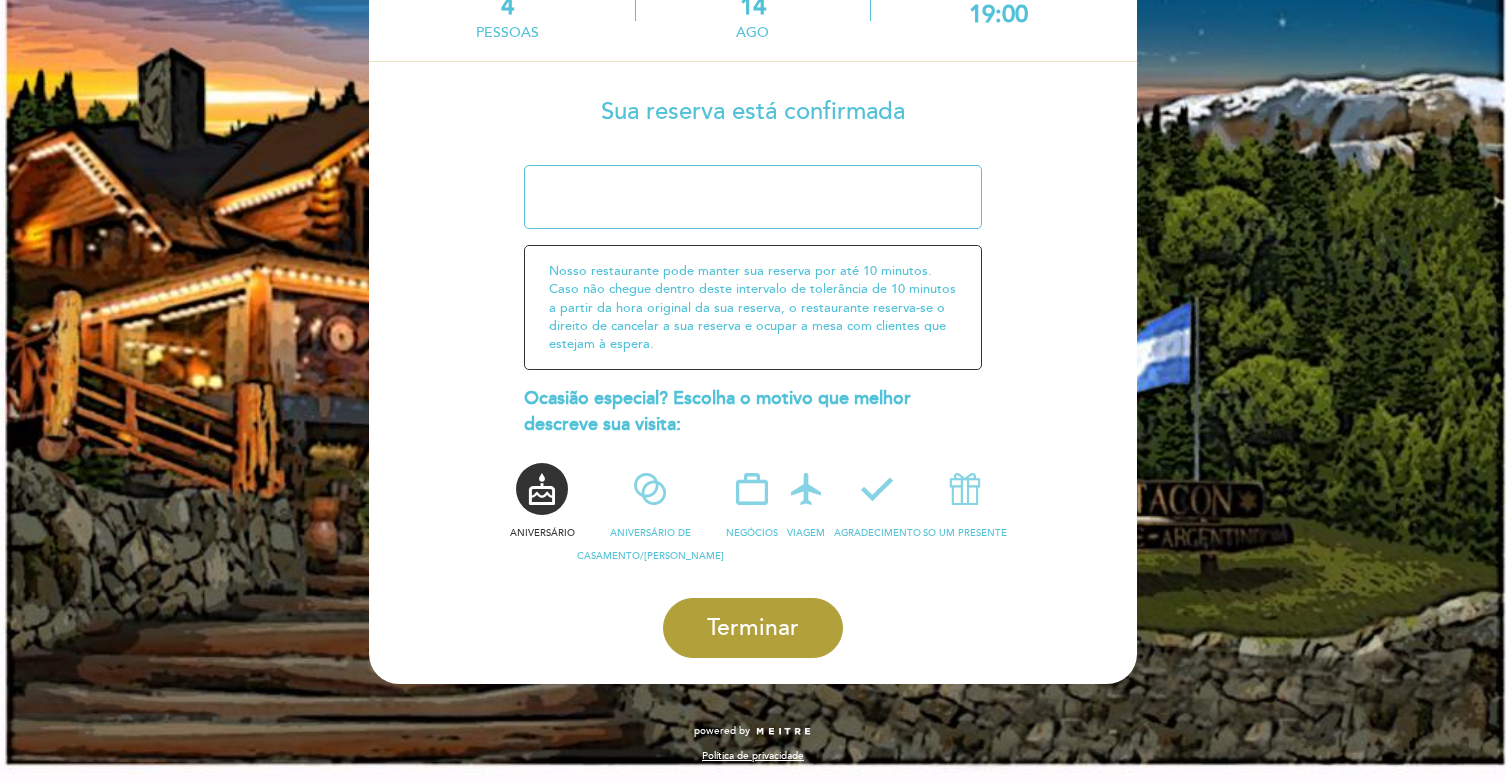 scroll, scrollTop: 86, scrollLeft: 0, axis: vertical 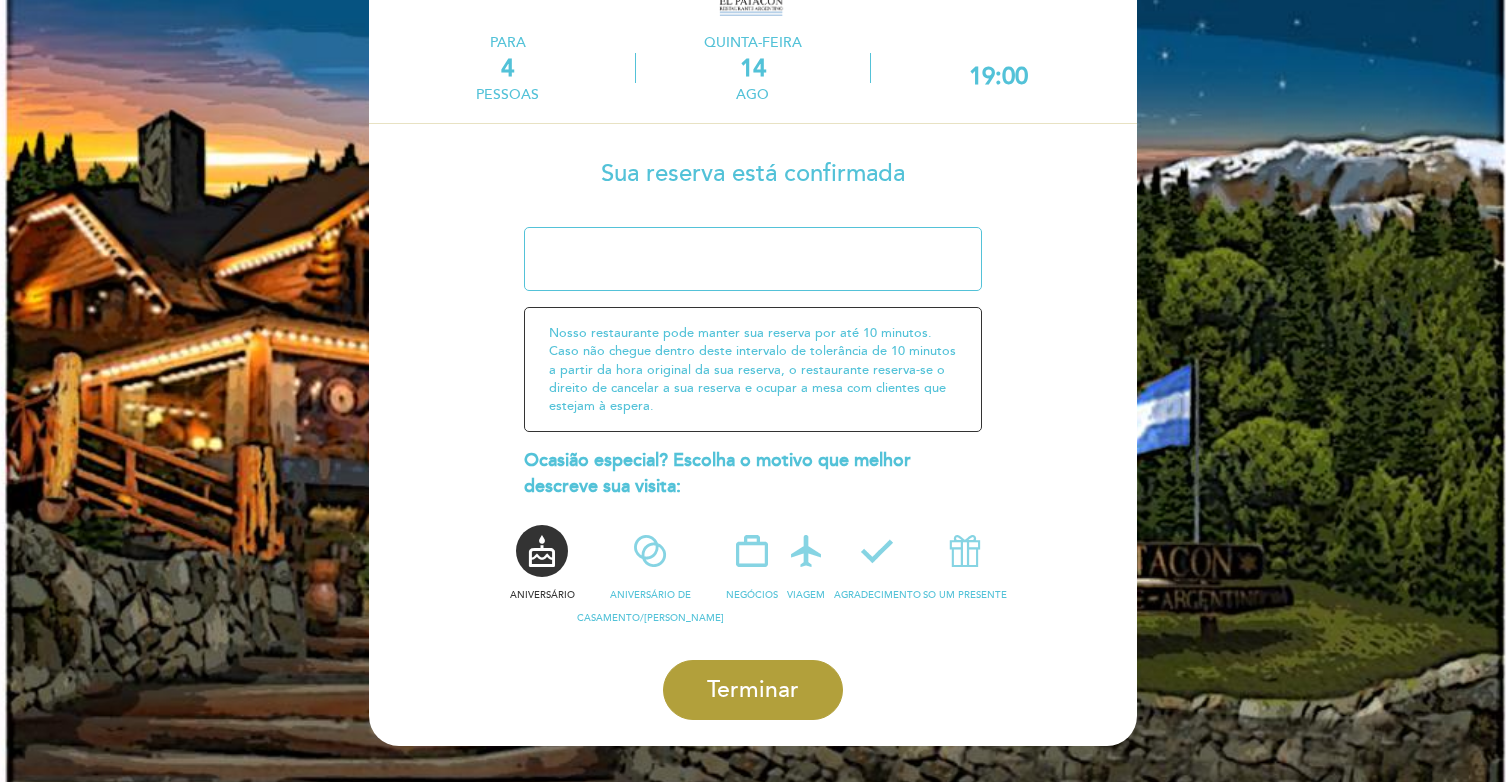 click at bounding box center [753, 259] 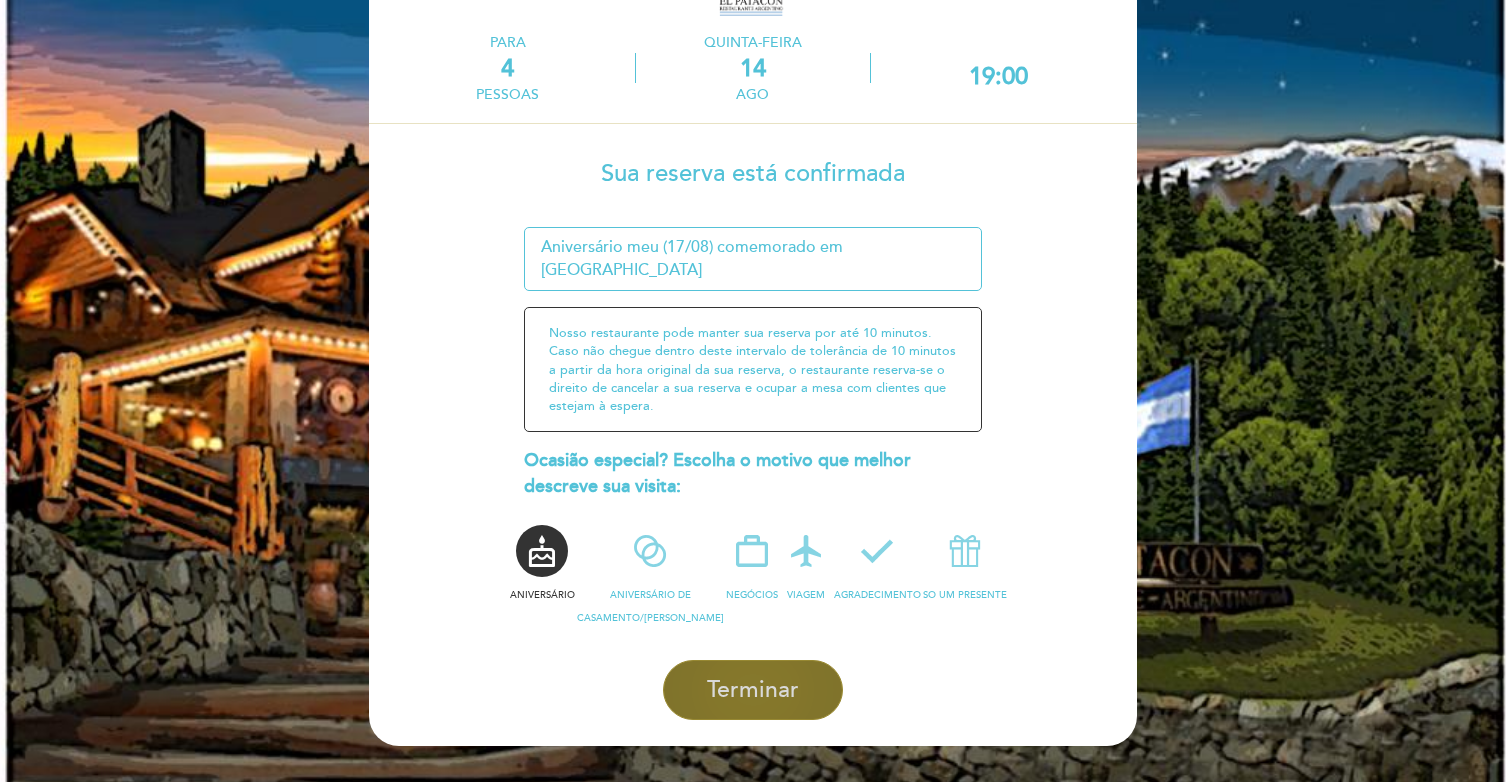 type on "Aniversário meu (17/08) comemorado em Bariloche" 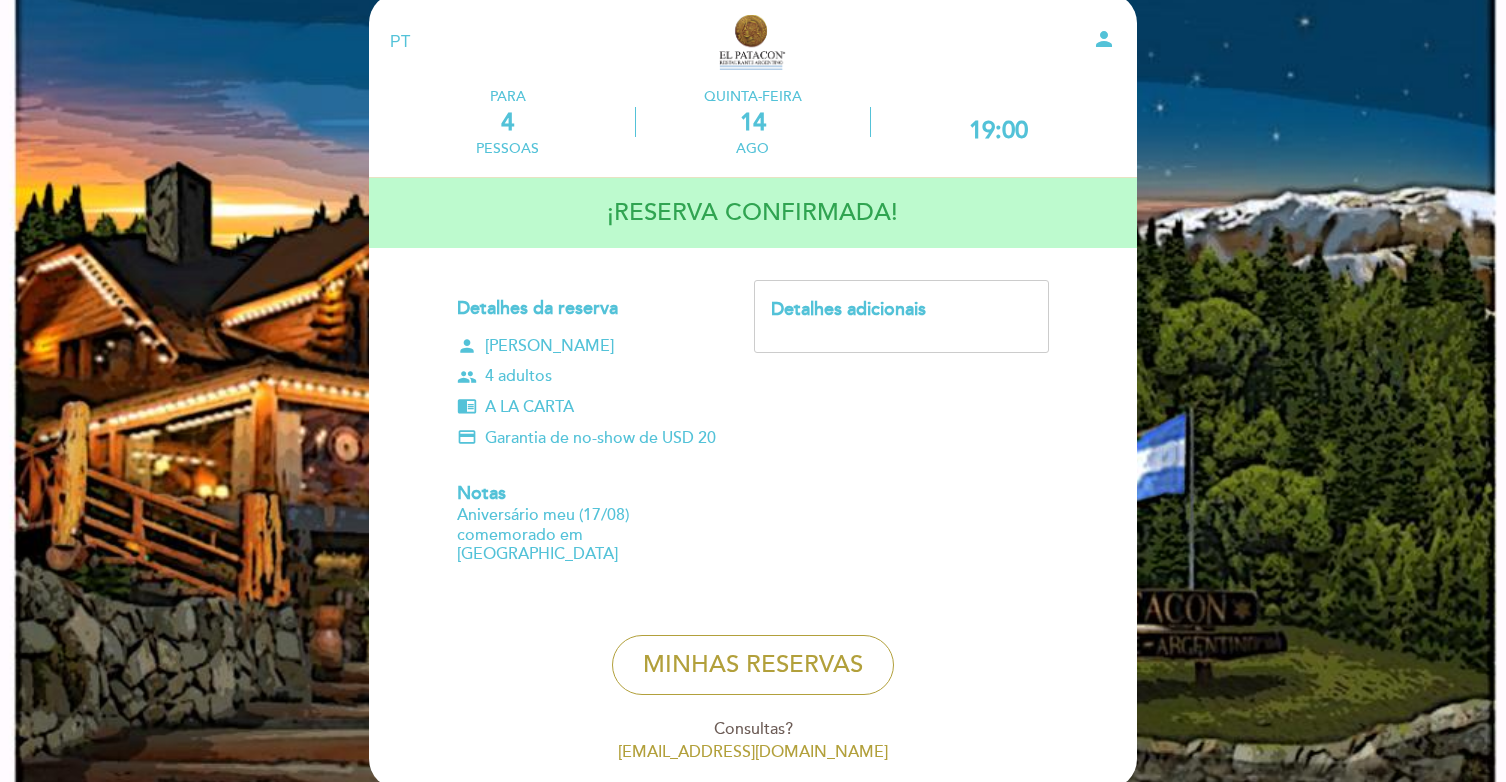 scroll, scrollTop: 46, scrollLeft: 0, axis: vertical 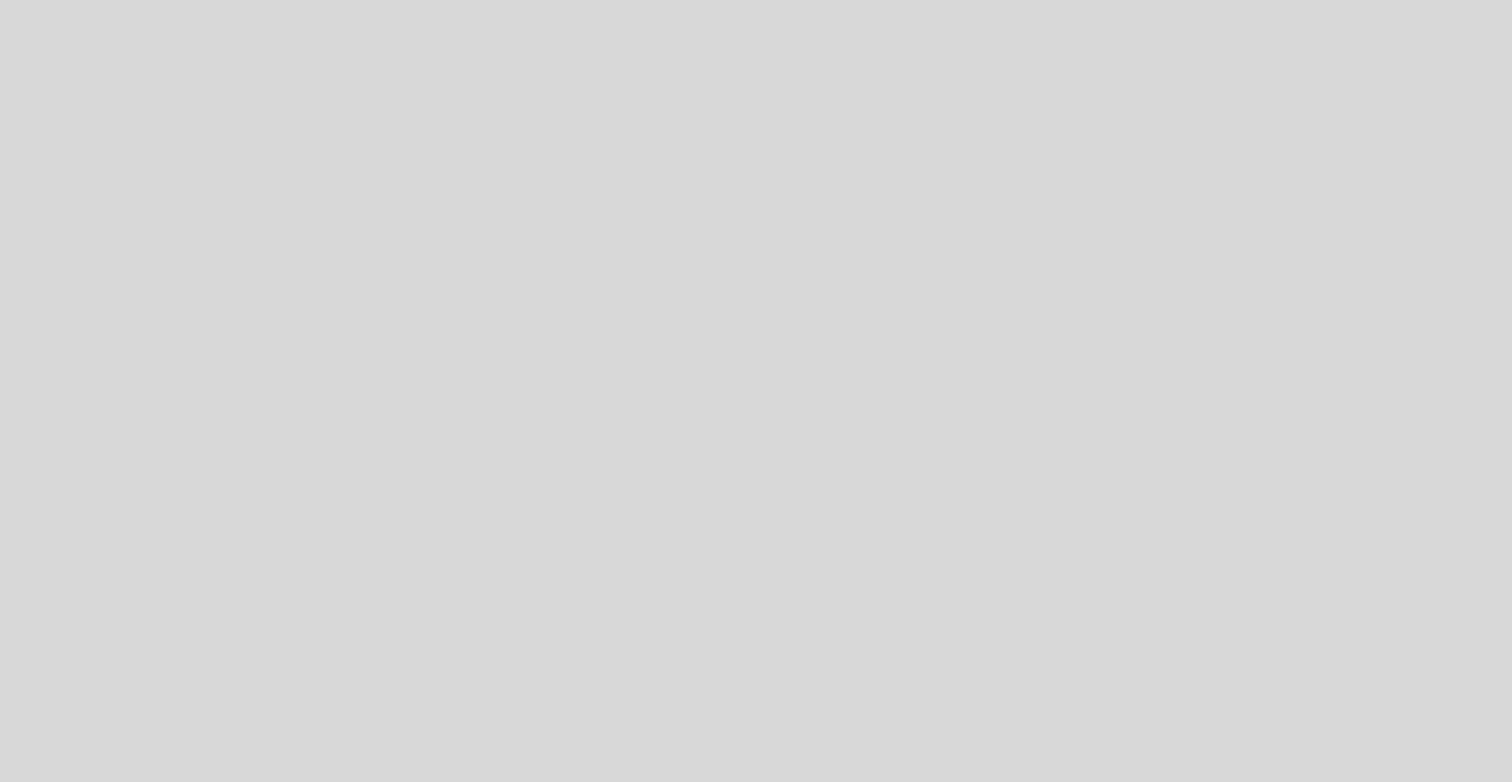select on "pt" 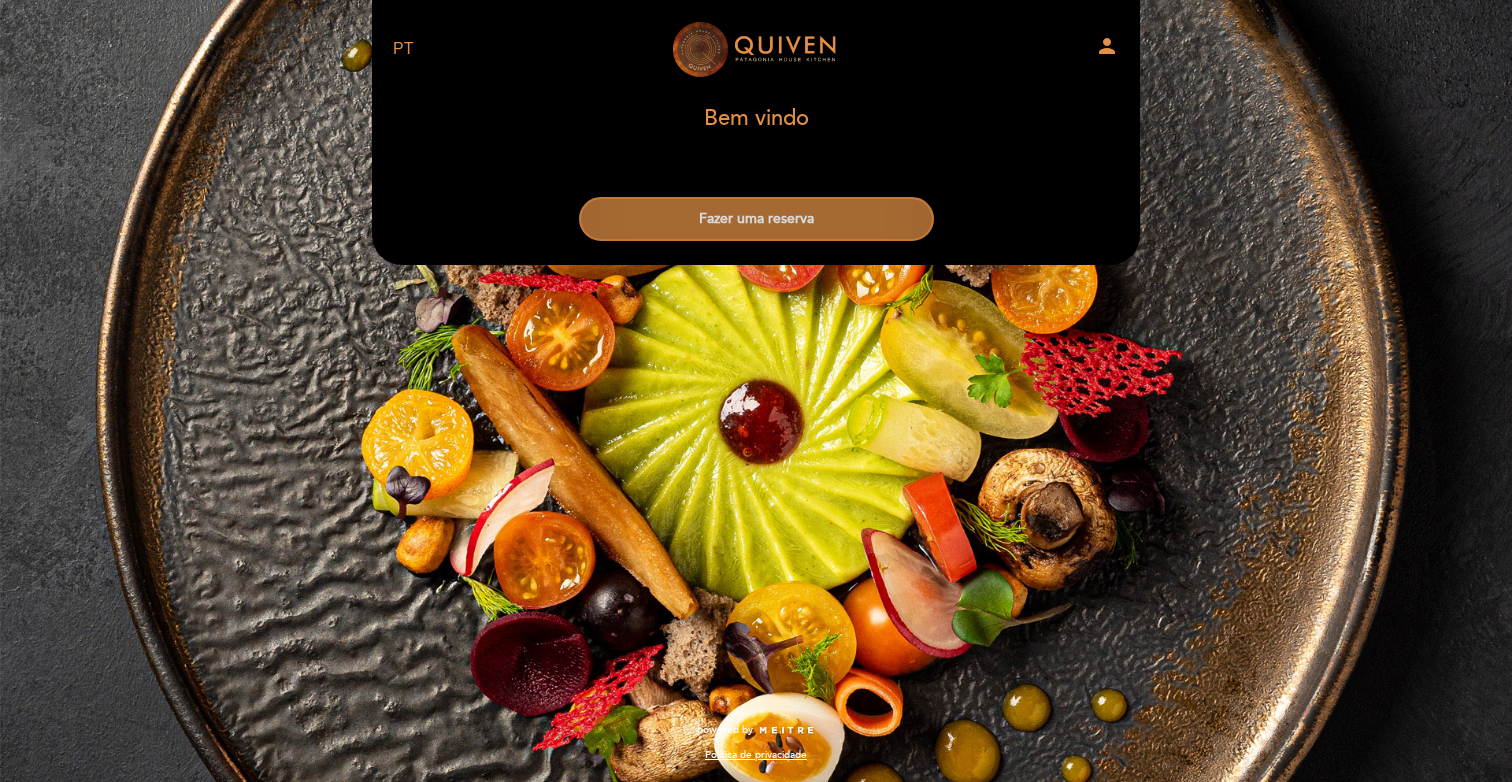 click on "Fazer uma reserva" at bounding box center [756, 219] 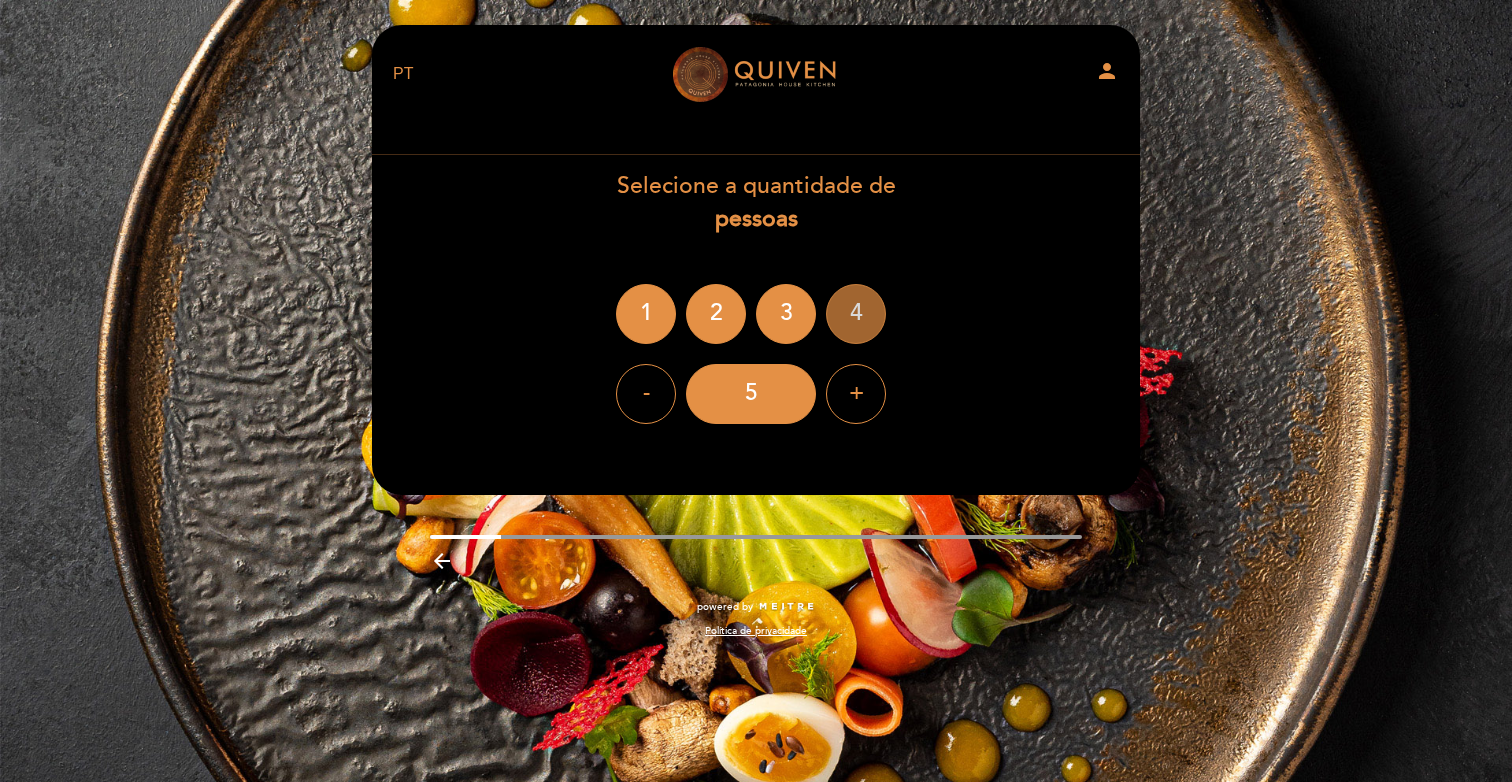 click on "4" at bounding box center (856, 314) 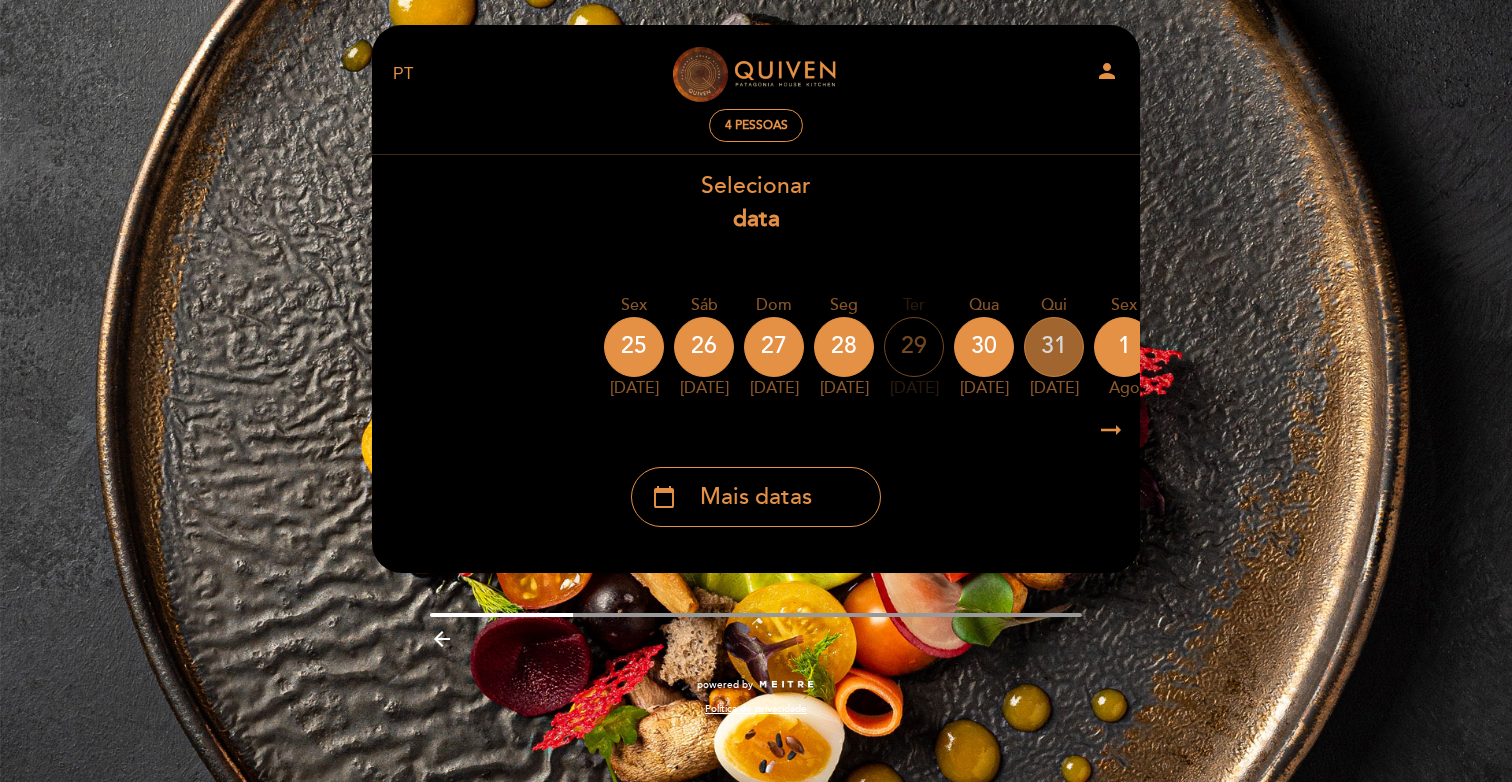 click on "31" at bounding box center (1054, 347) 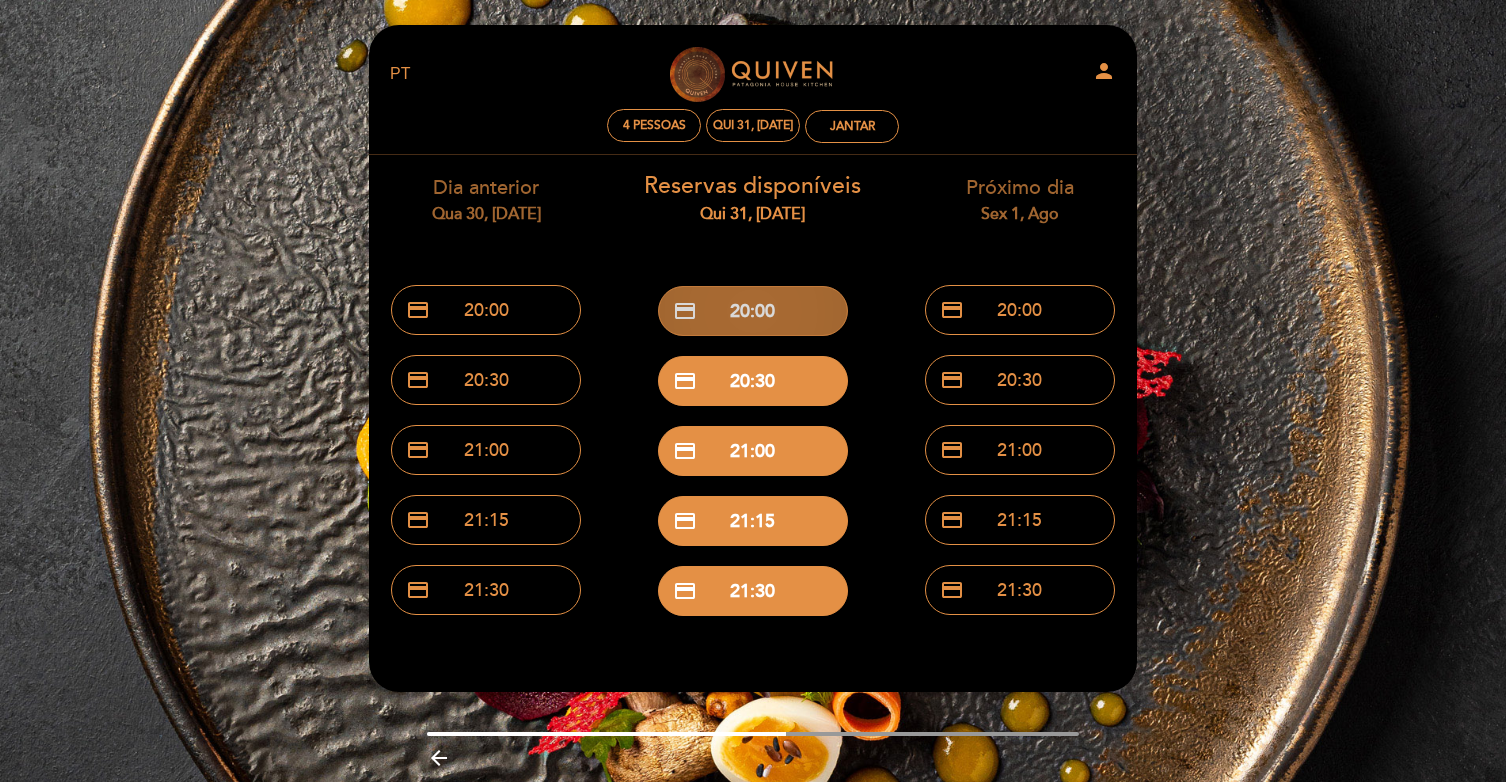 click on "credit_card
20:00" at bounding box center (753, 311) 